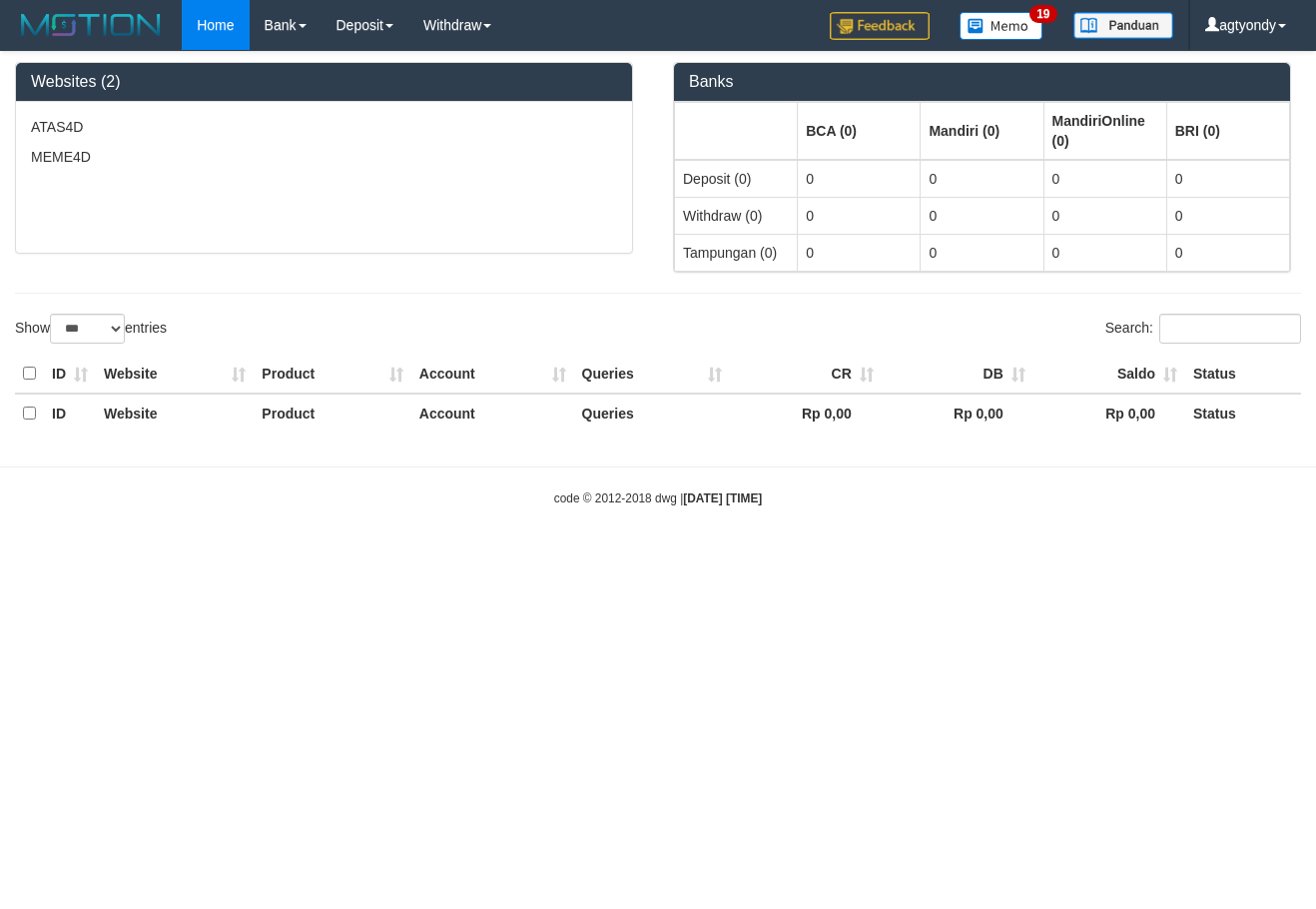 select on "***" 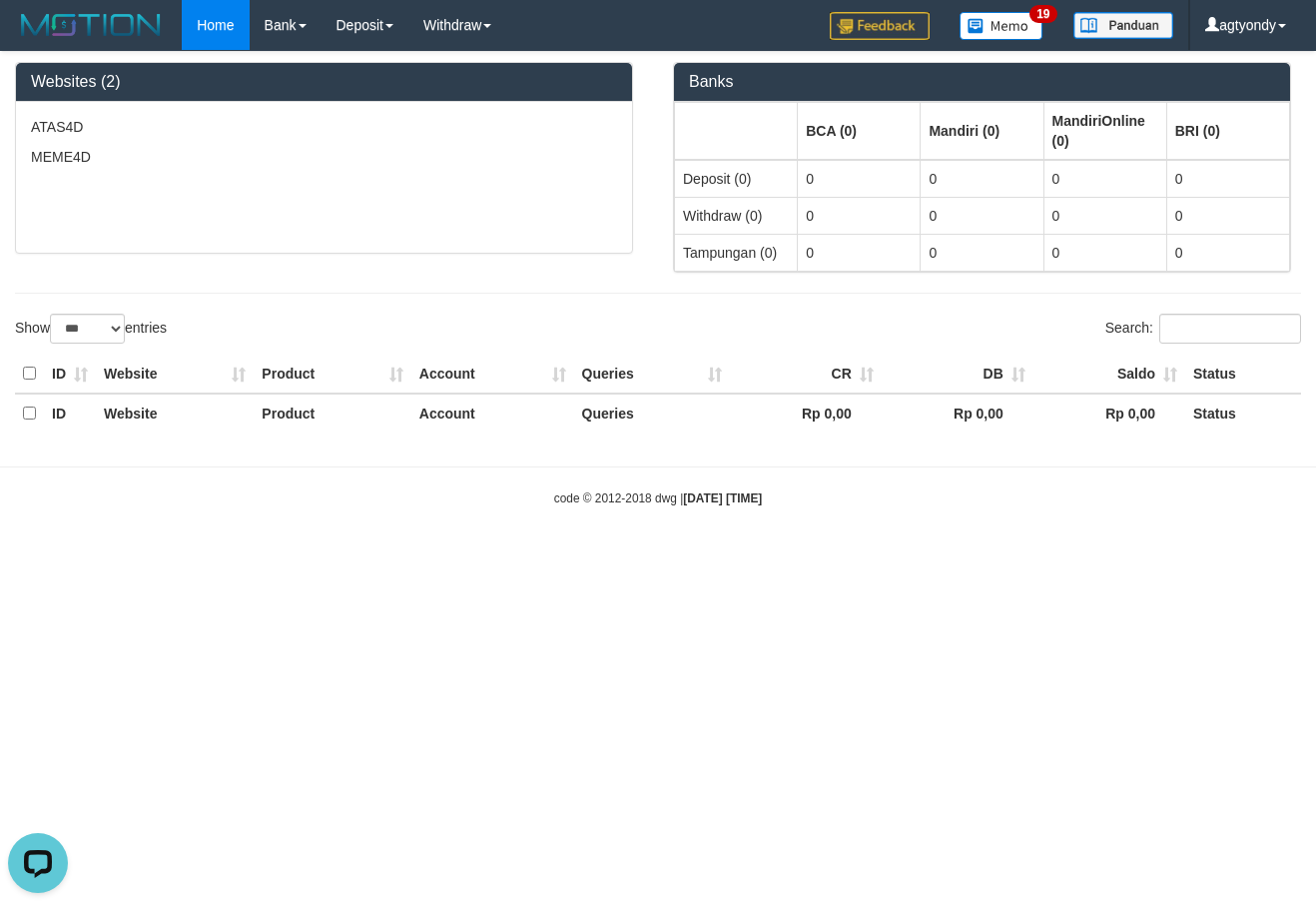 scroll, scrollTop: 0, scrollLeft: 0, axis: both 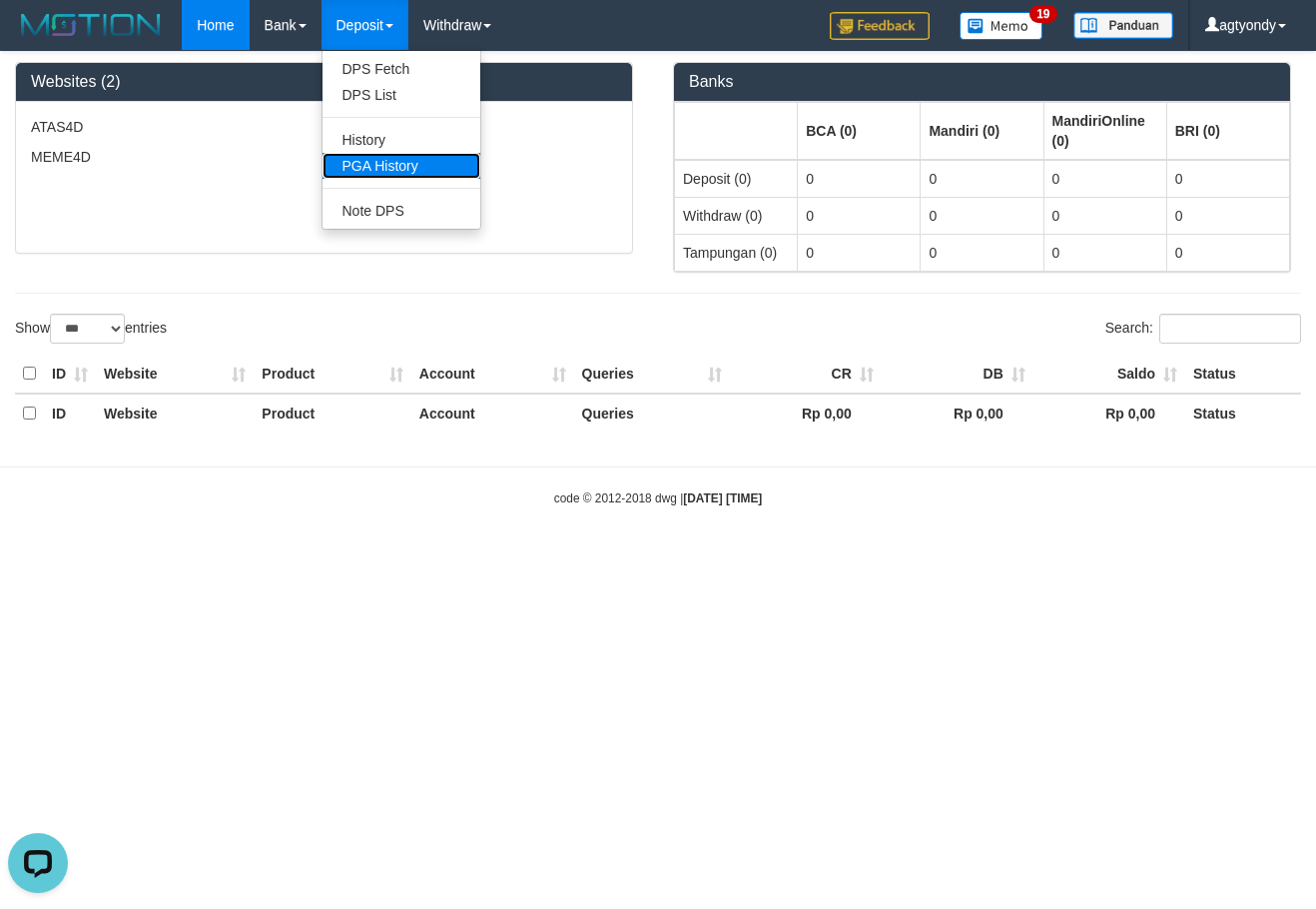 click on "PGA History" at bounding box center [401, 166] 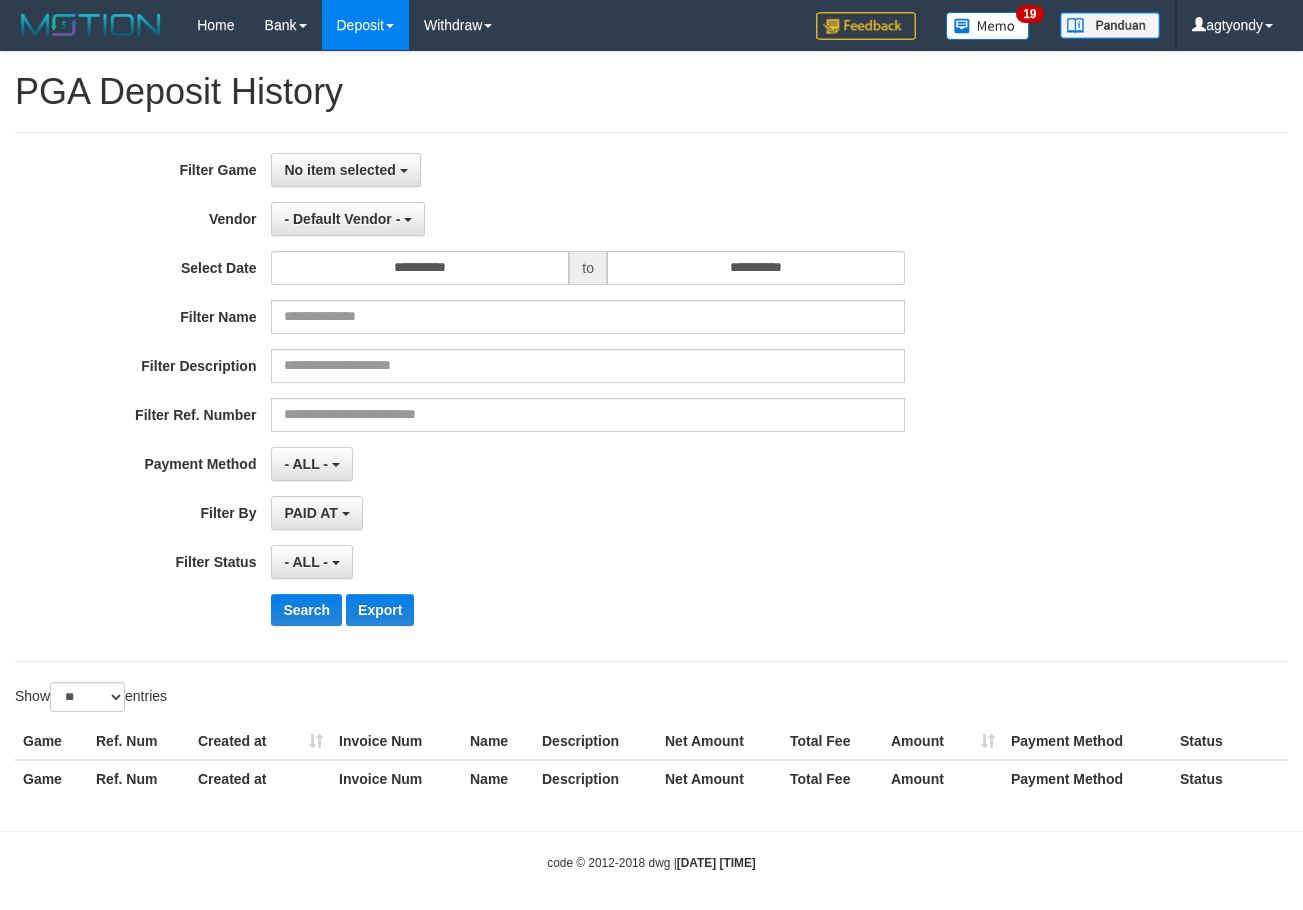 select 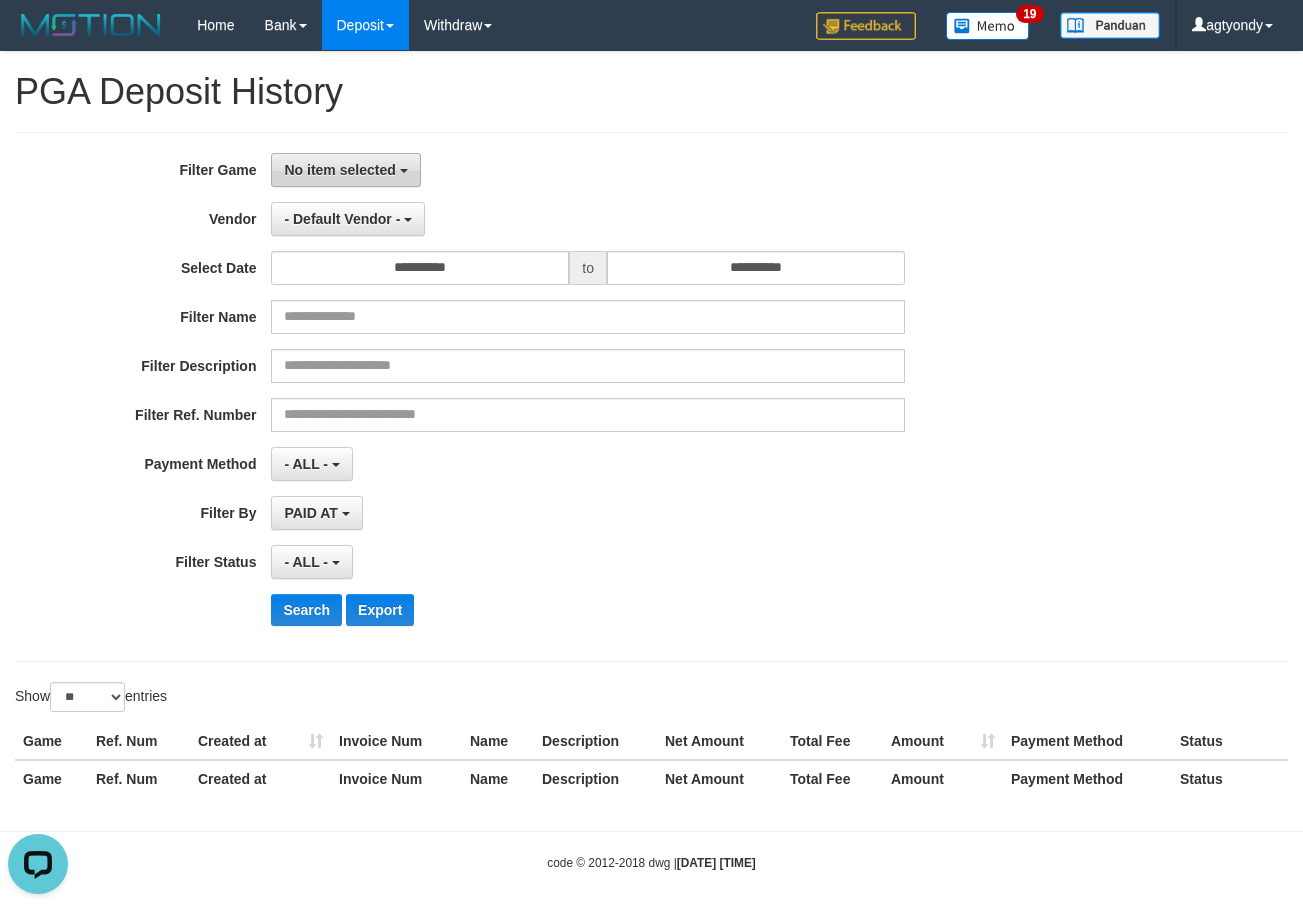 scroll, scrollTop: 0, scrollLeft: 0, axis: both 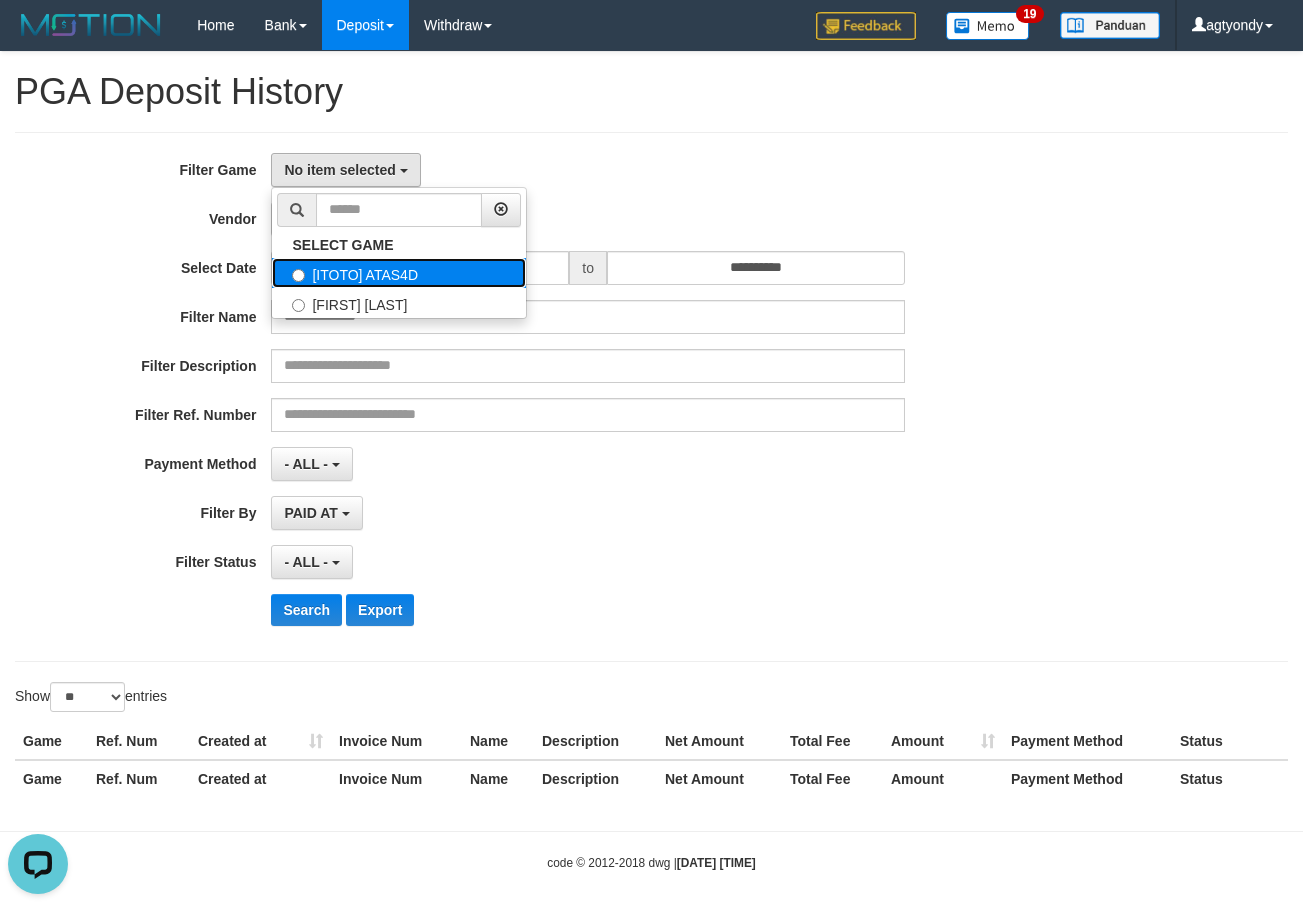 click on "[ITOTO] ATAS4D" at bounding box center [399, 273] 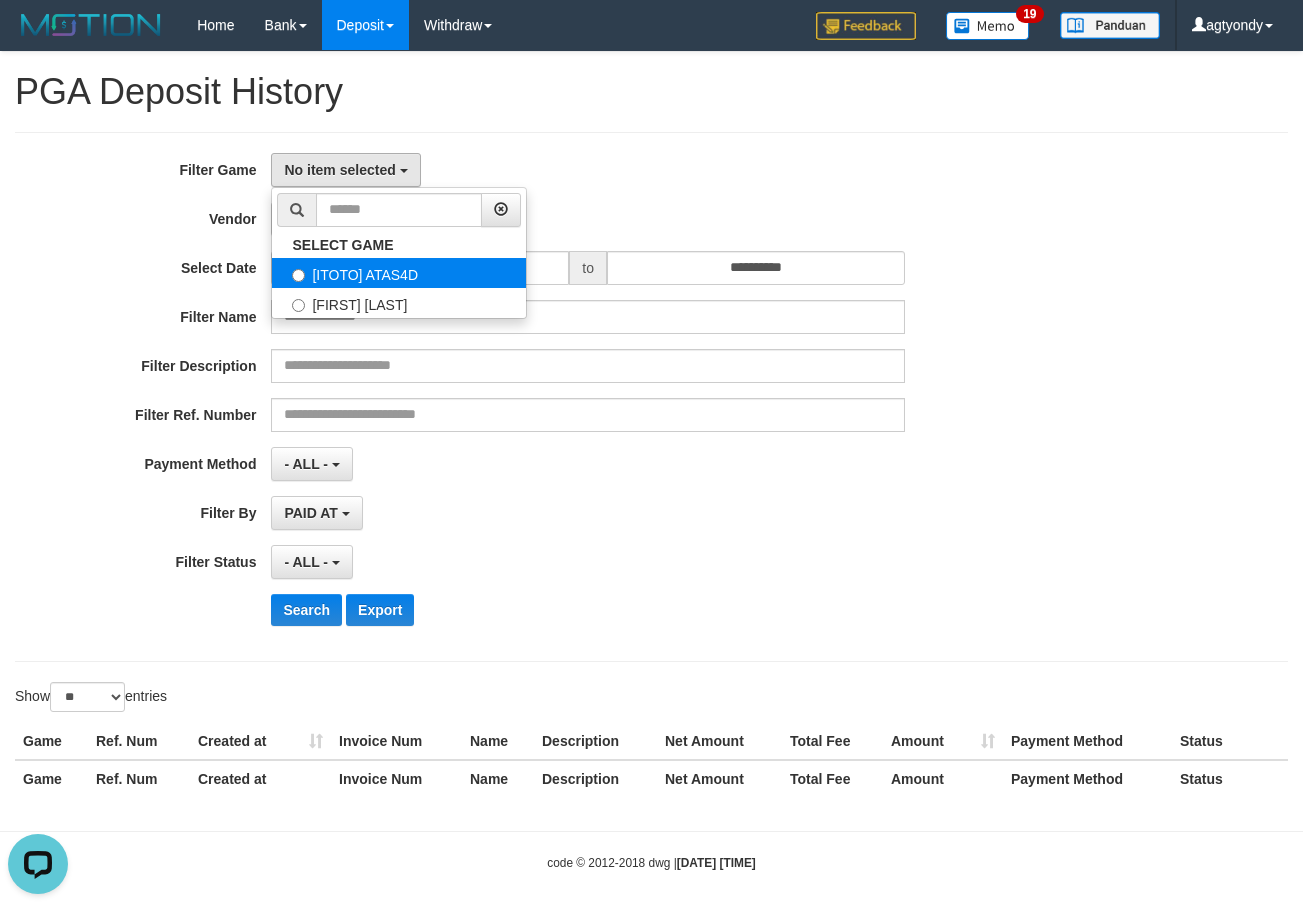 select on "****" 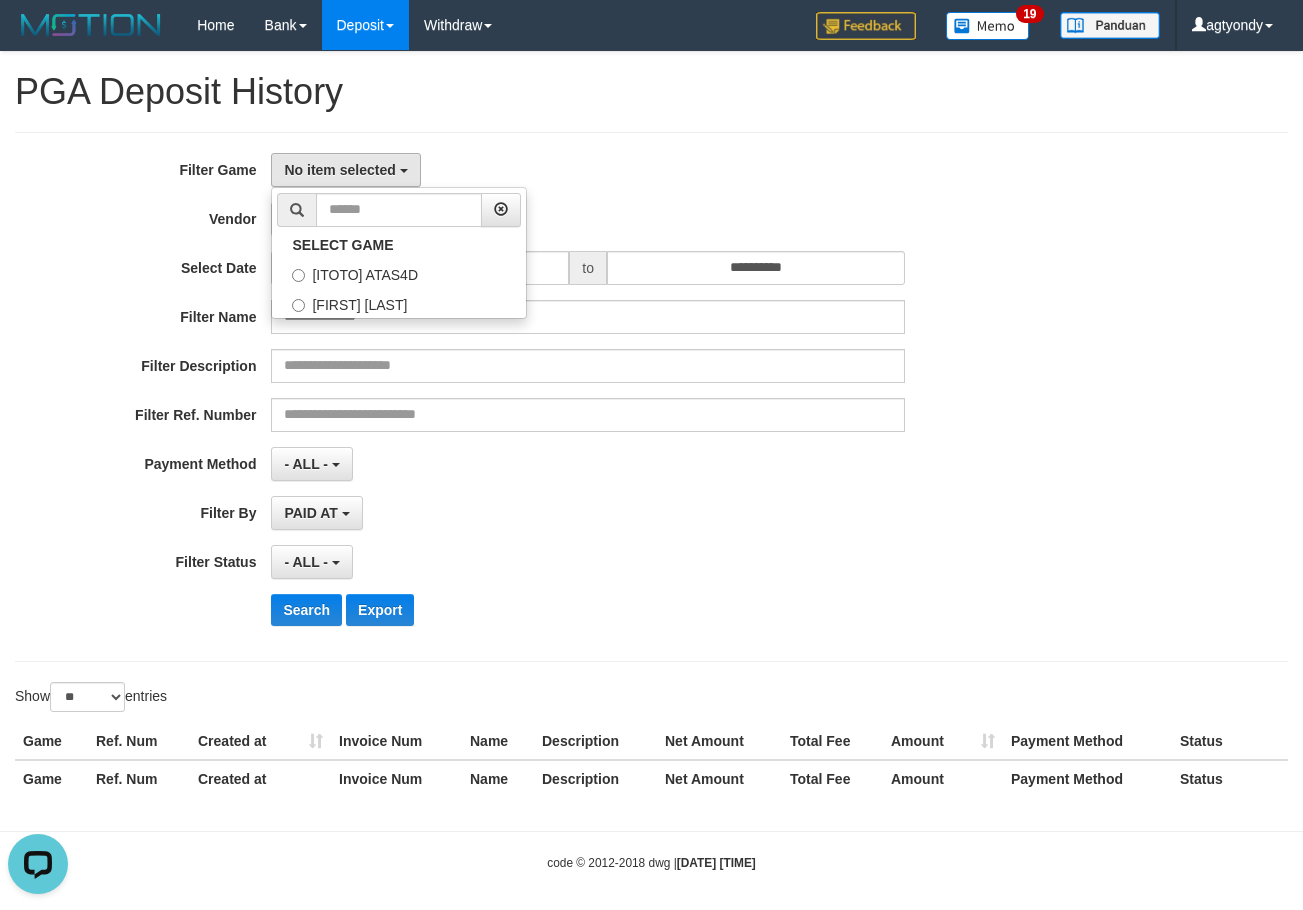 scroll, scrollTop: 18, scrollLeft: 0, axis: vertical 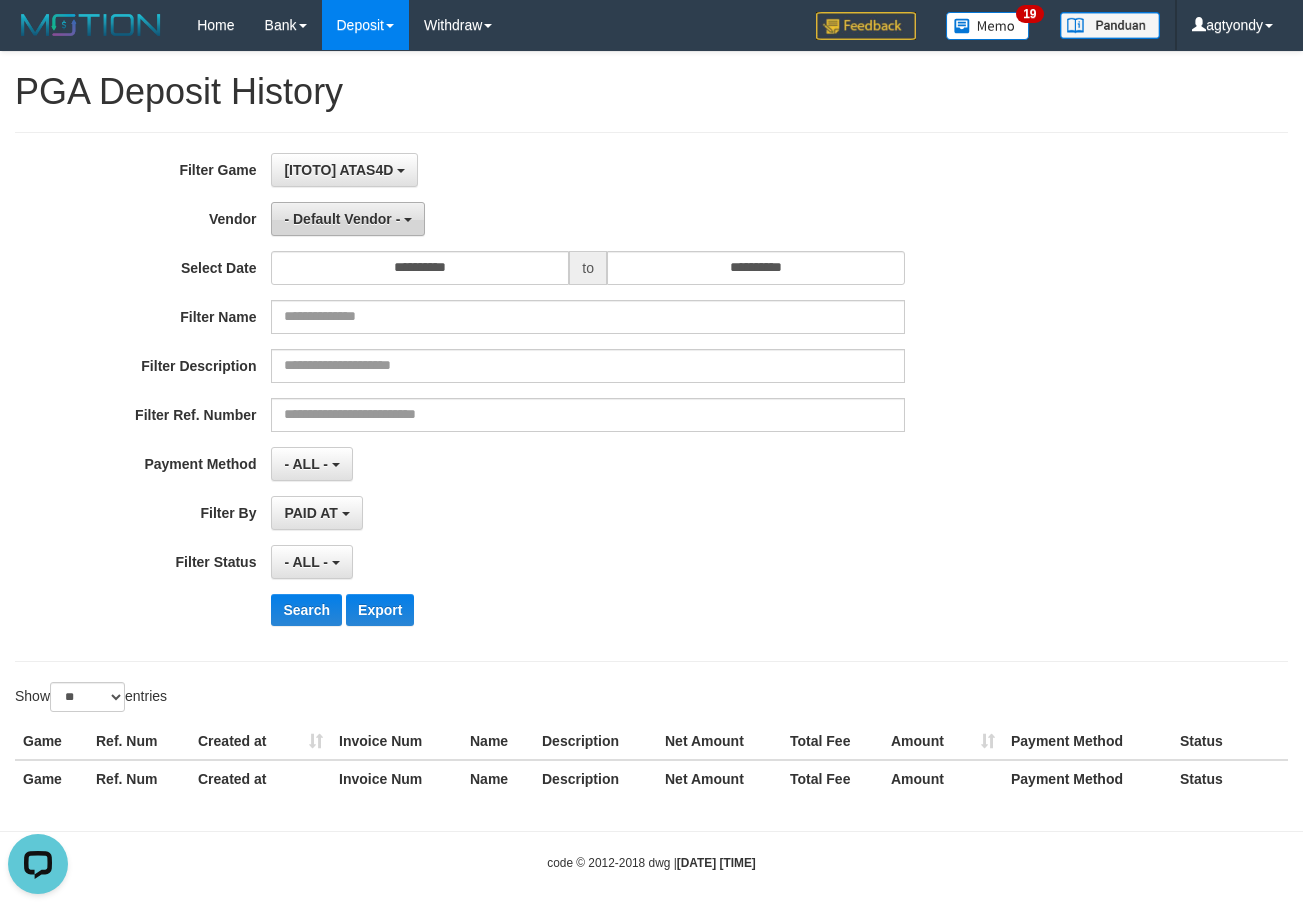click on "- Default Vendor -" at bounding box center [348, 219] 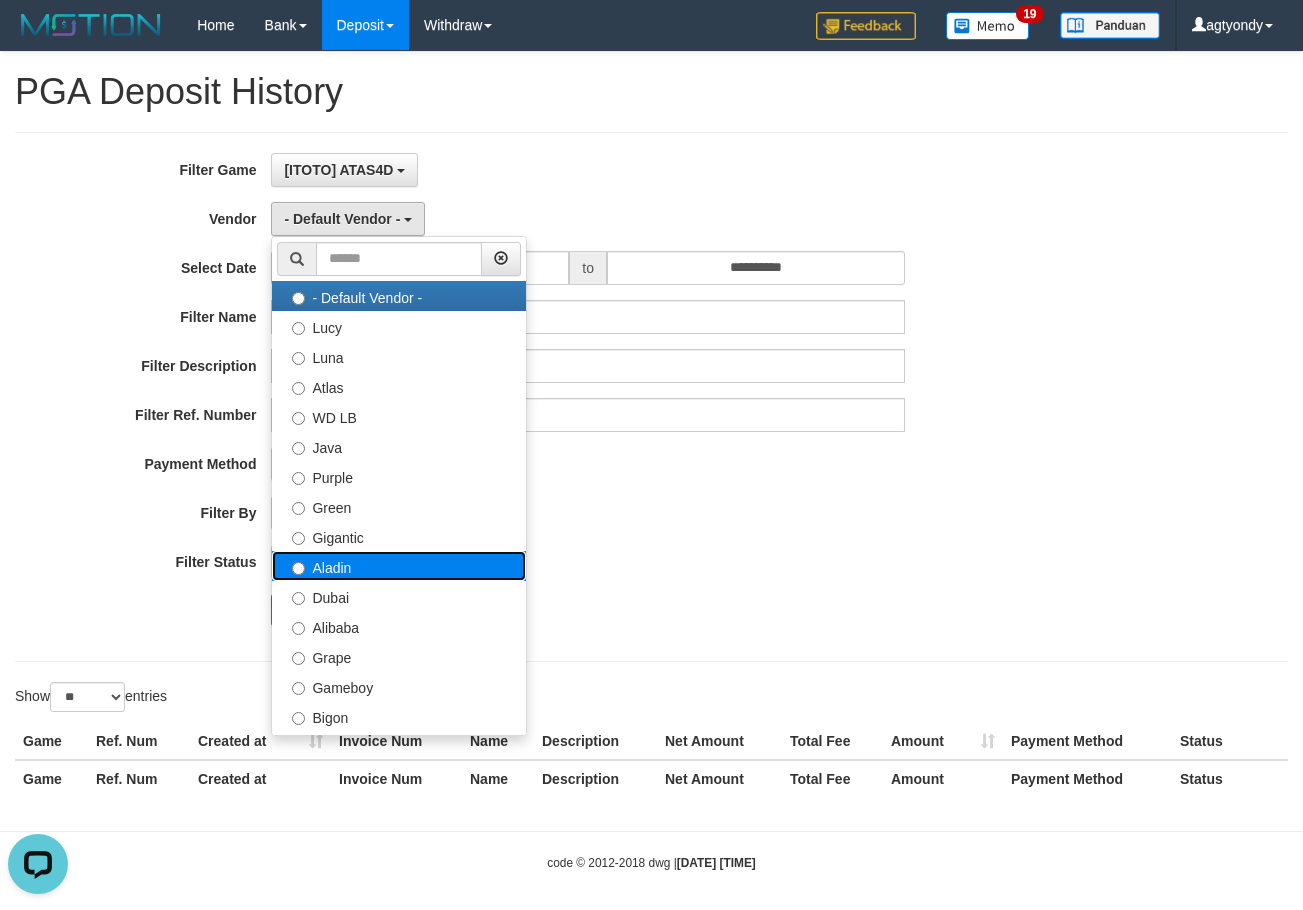 click on "Aladin" at bounding box center (399, 566) 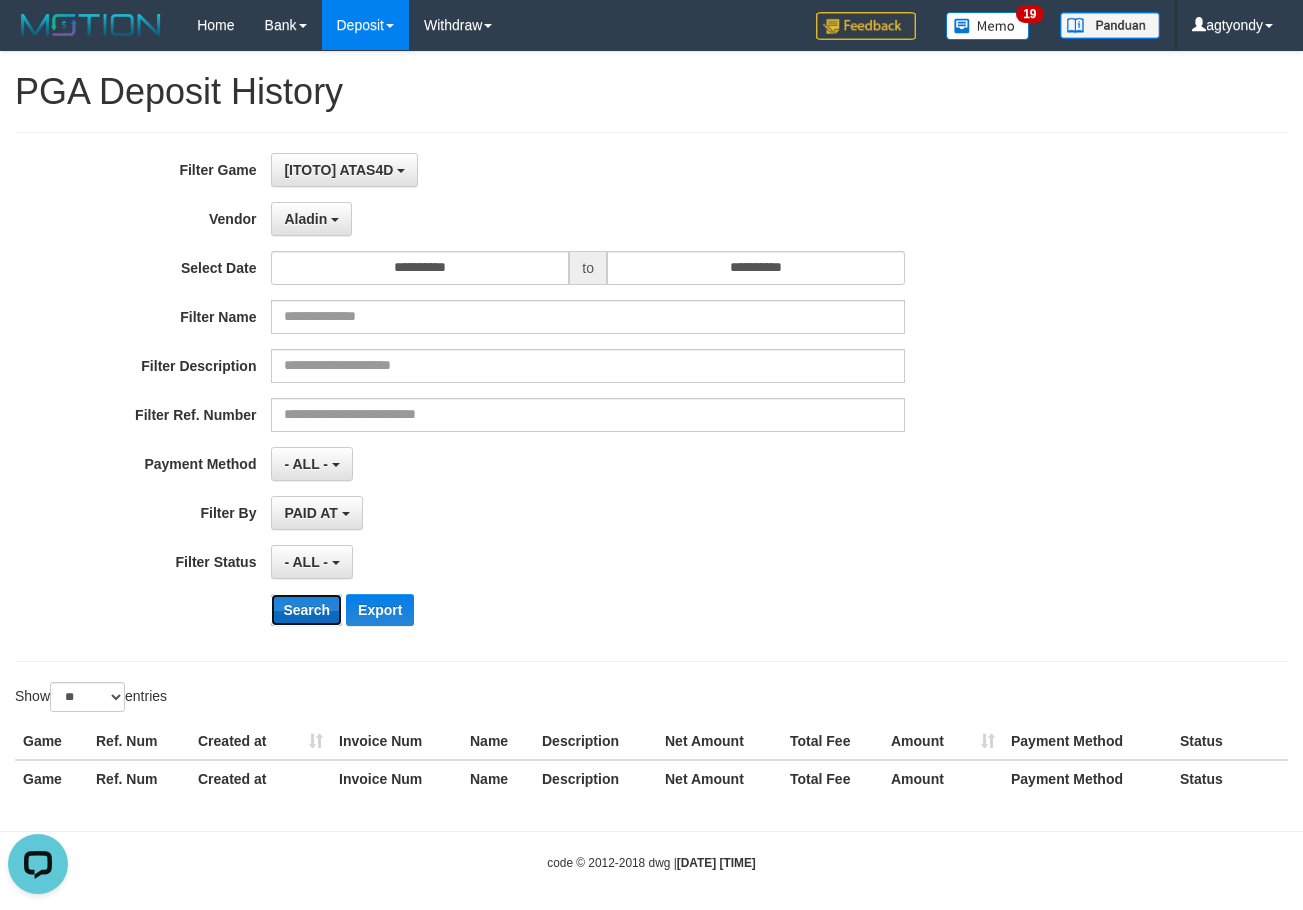 click on "Search" at bounding box center [306, 610] 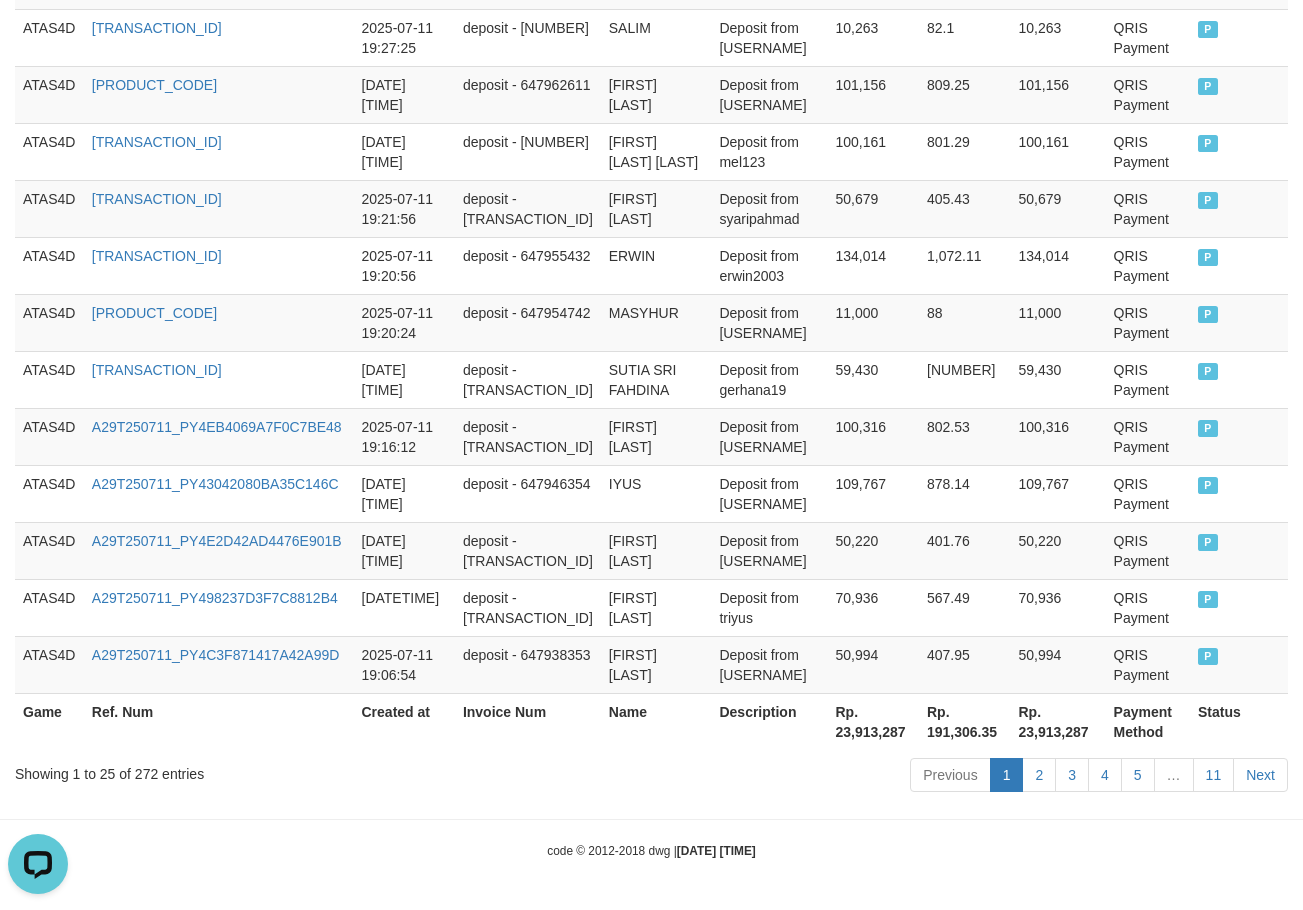 scroll, scrollTop: 1532, scrollLeft: 0, axis: vertical 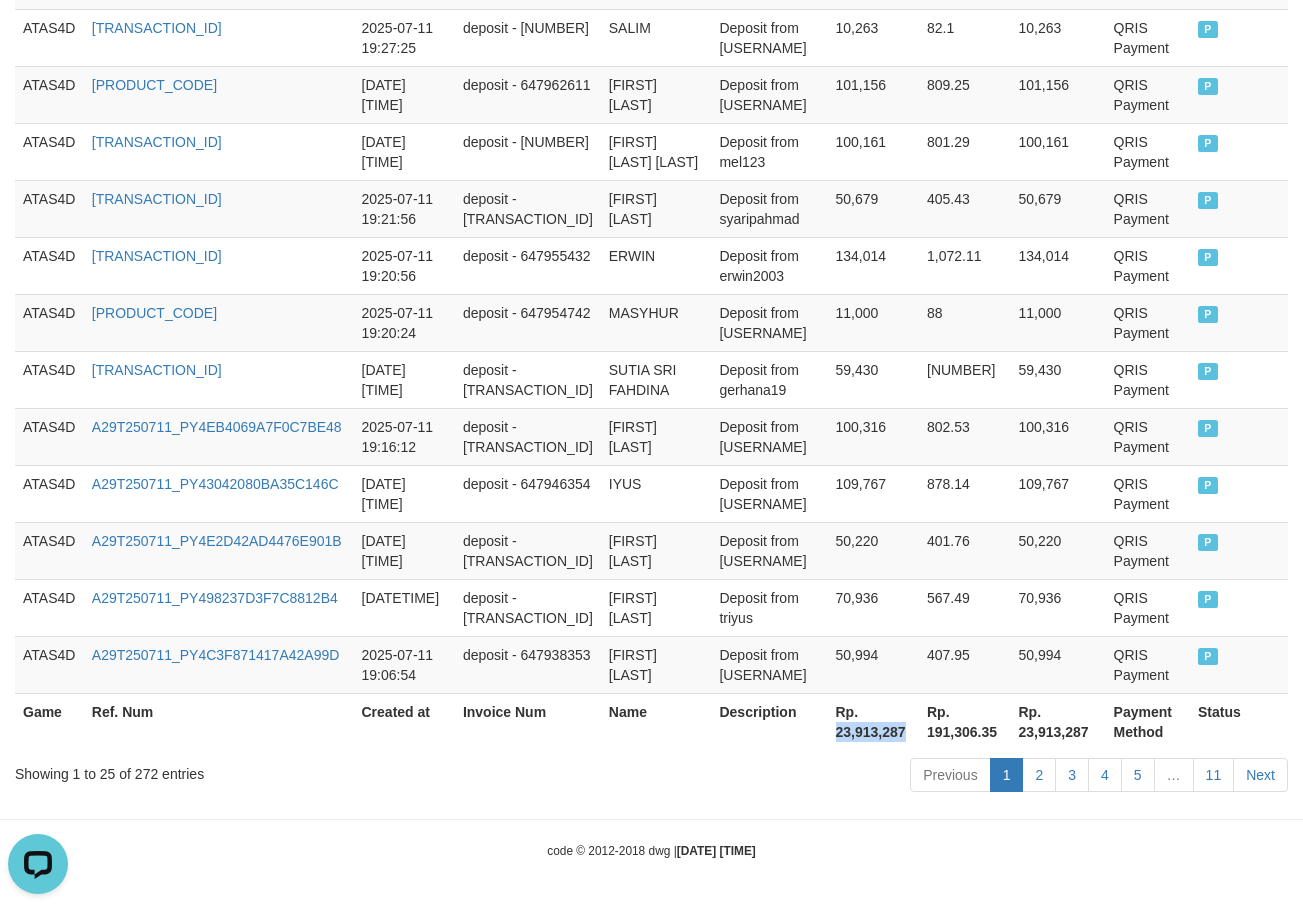 copy on "23,913,287" 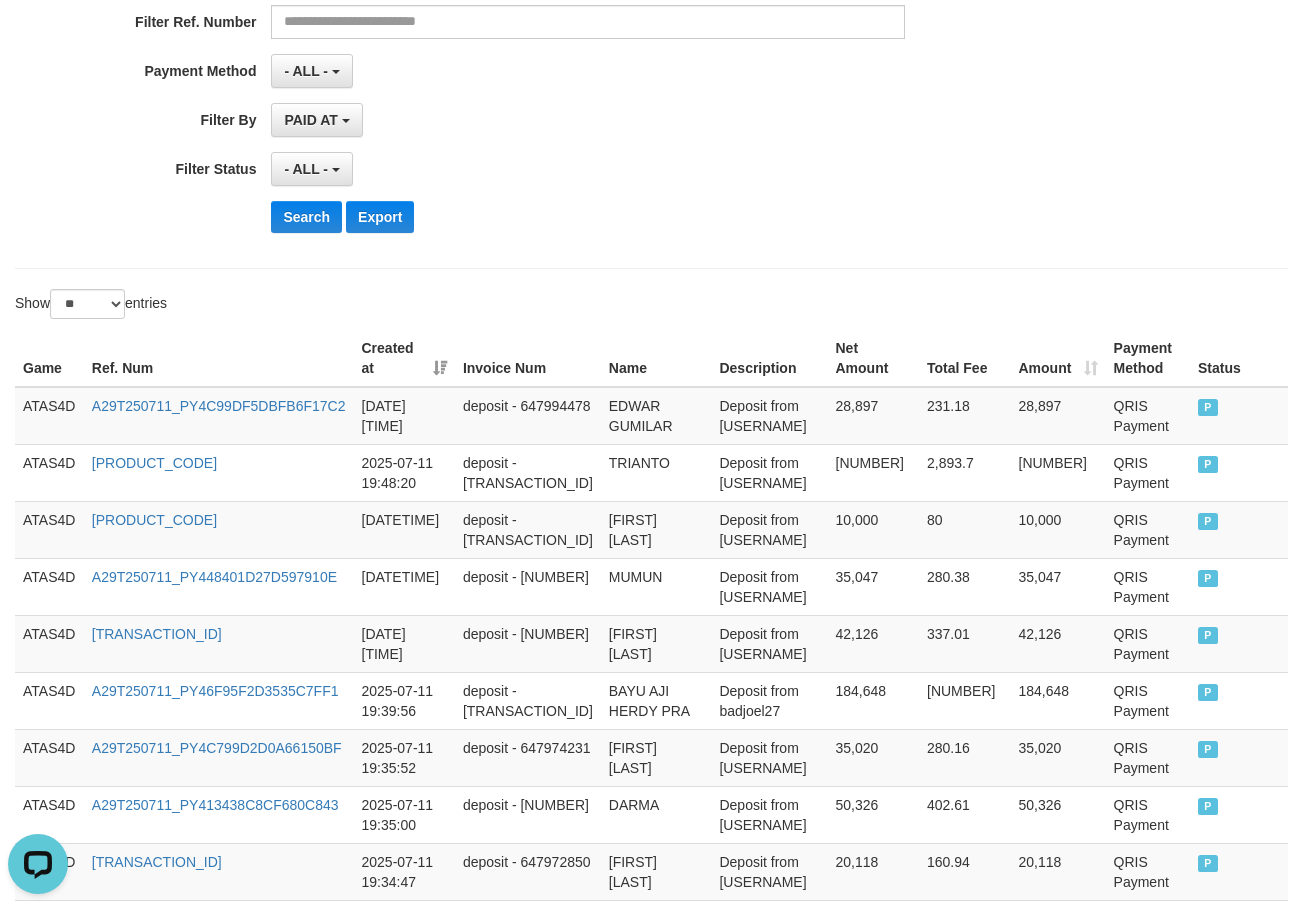 scroll, scrollTop: 0, scrollLeft: 0, axis: both 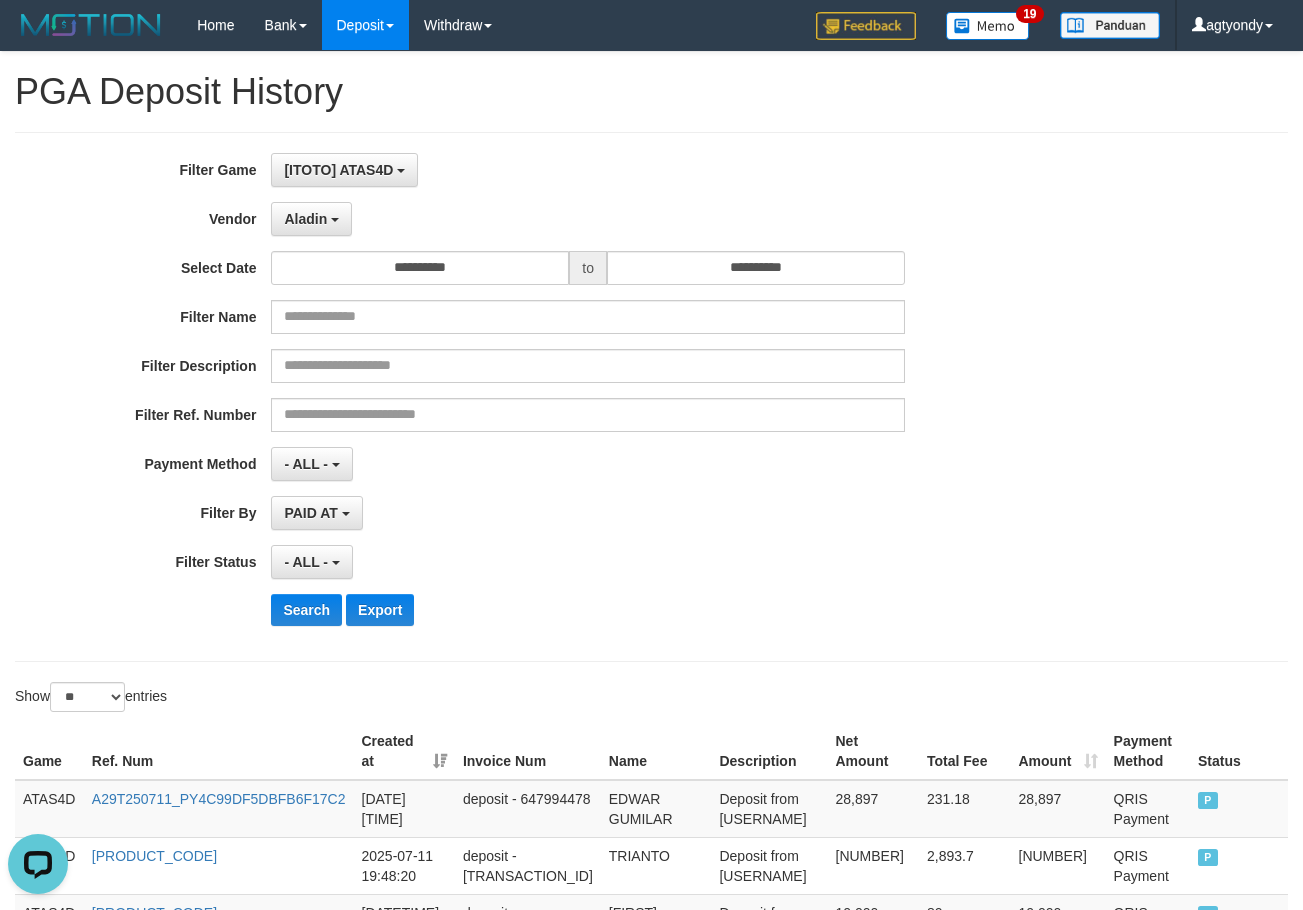 click on "**********" at bounding box center [543, 397] 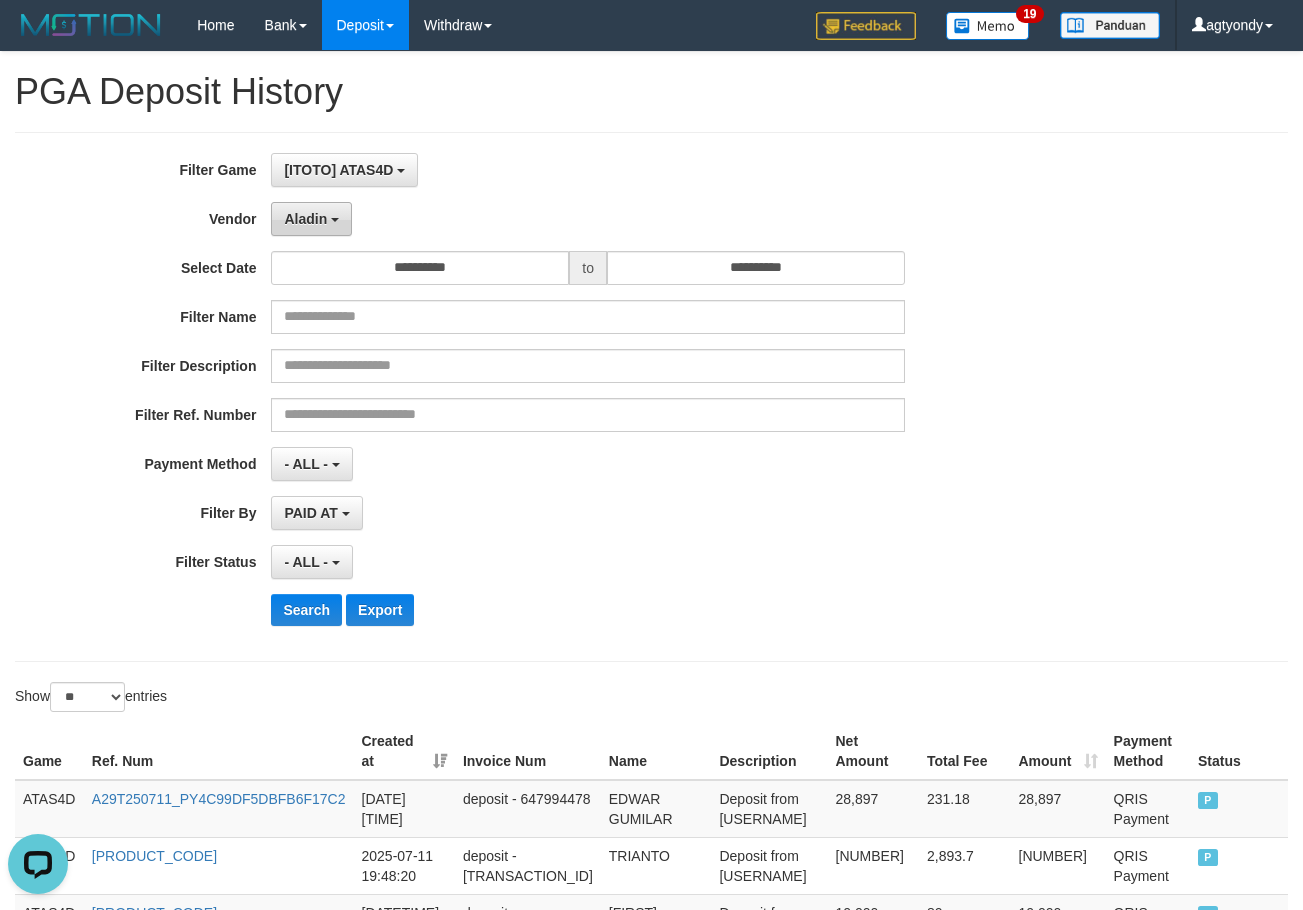 click on "Aladin" at bounding box center [311, 219] 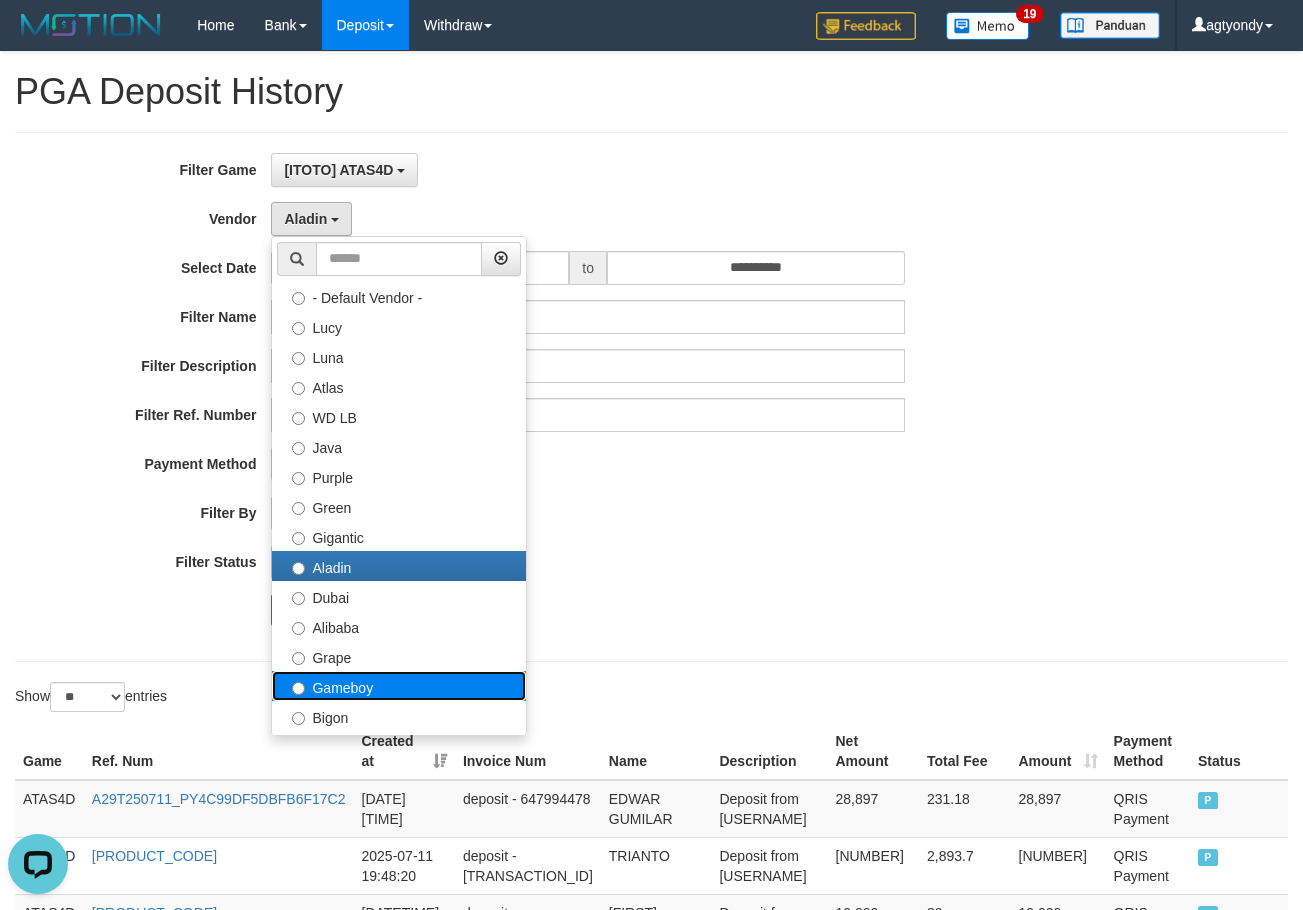 click on "Gameboy" at bounding box center (399, 686) 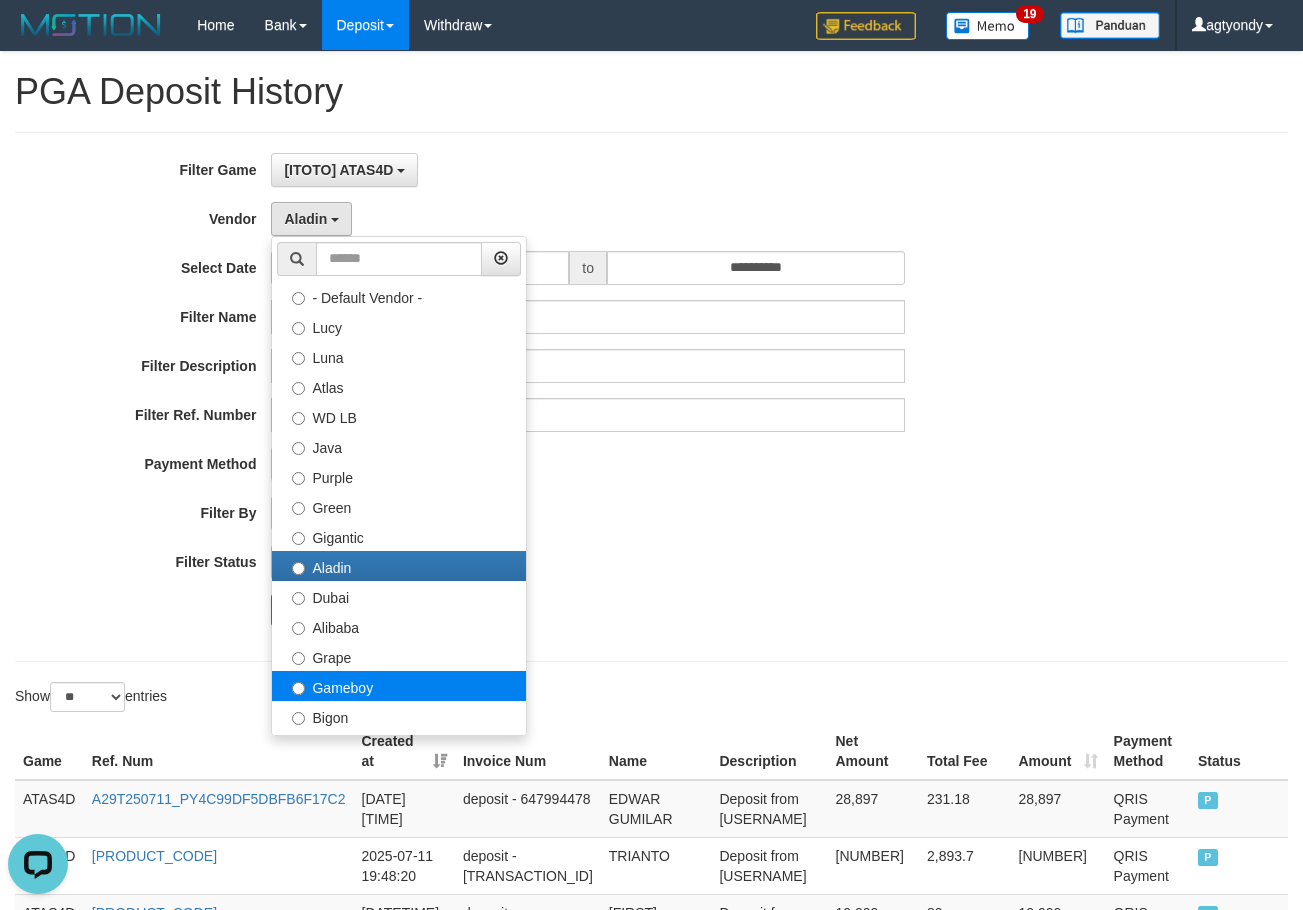 select on "**********" 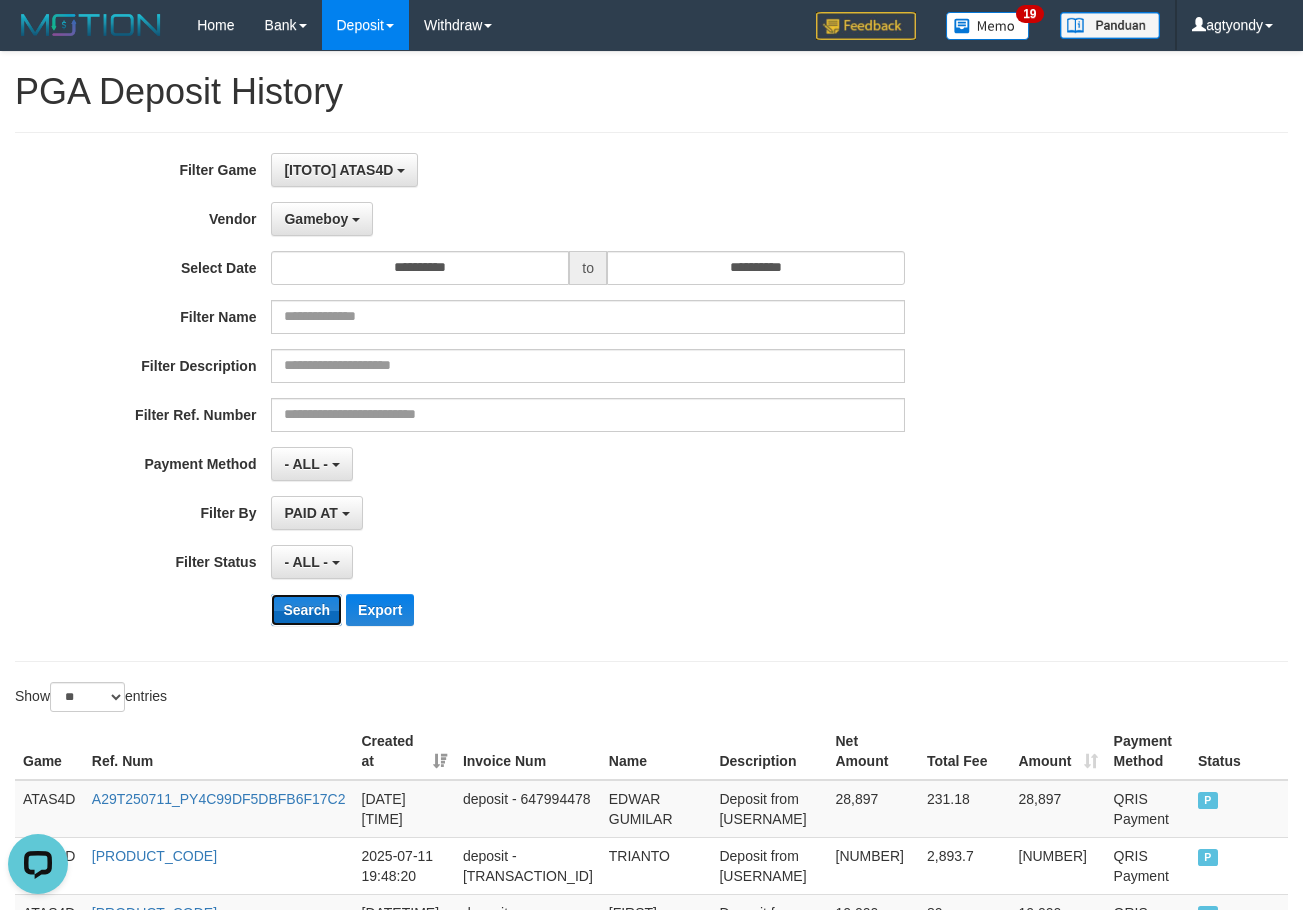 click on "Search" at bounding box center (306, 610) 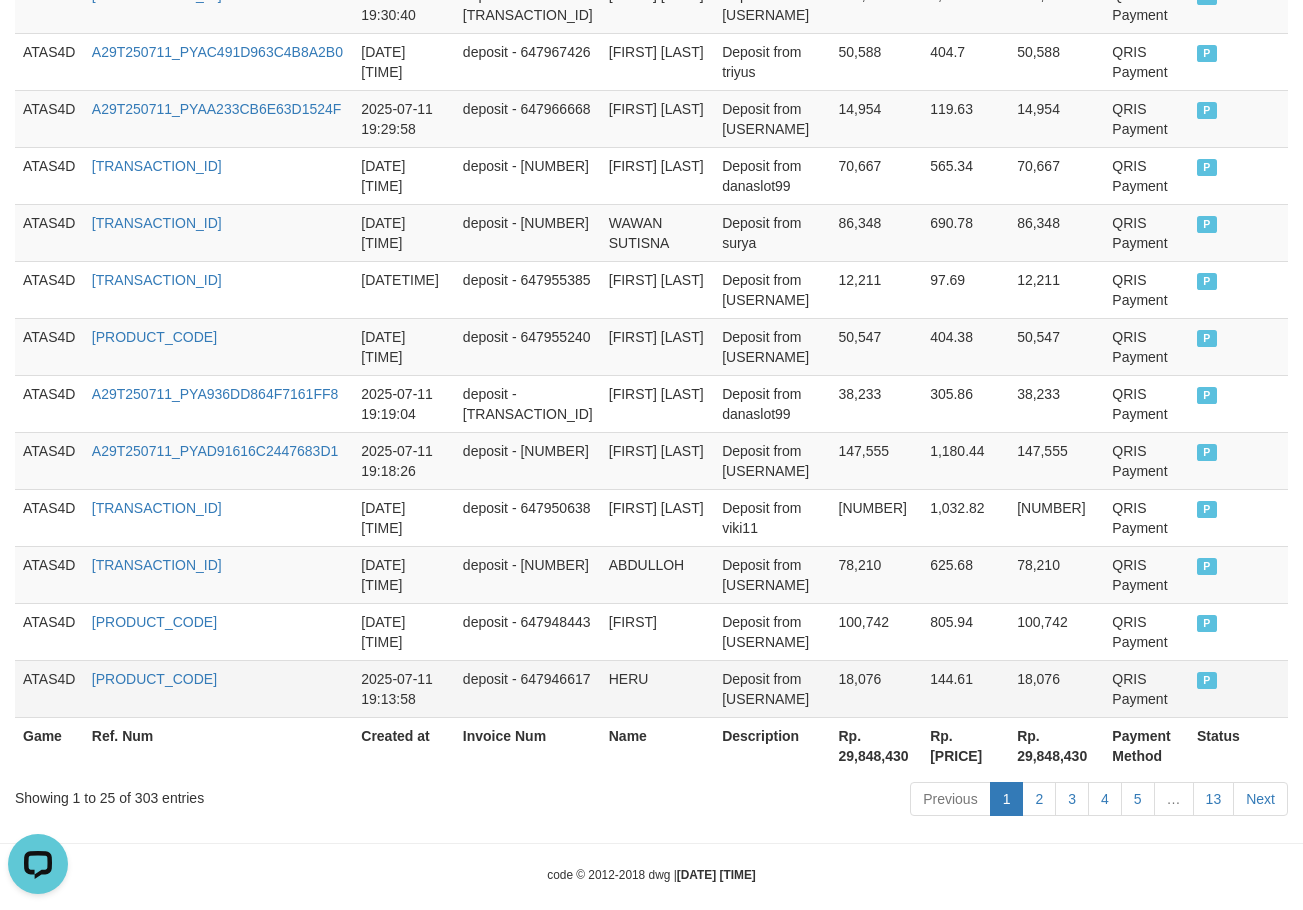 scroll, scrollTop: 1452, scrollLeft: 0, axis: vertical 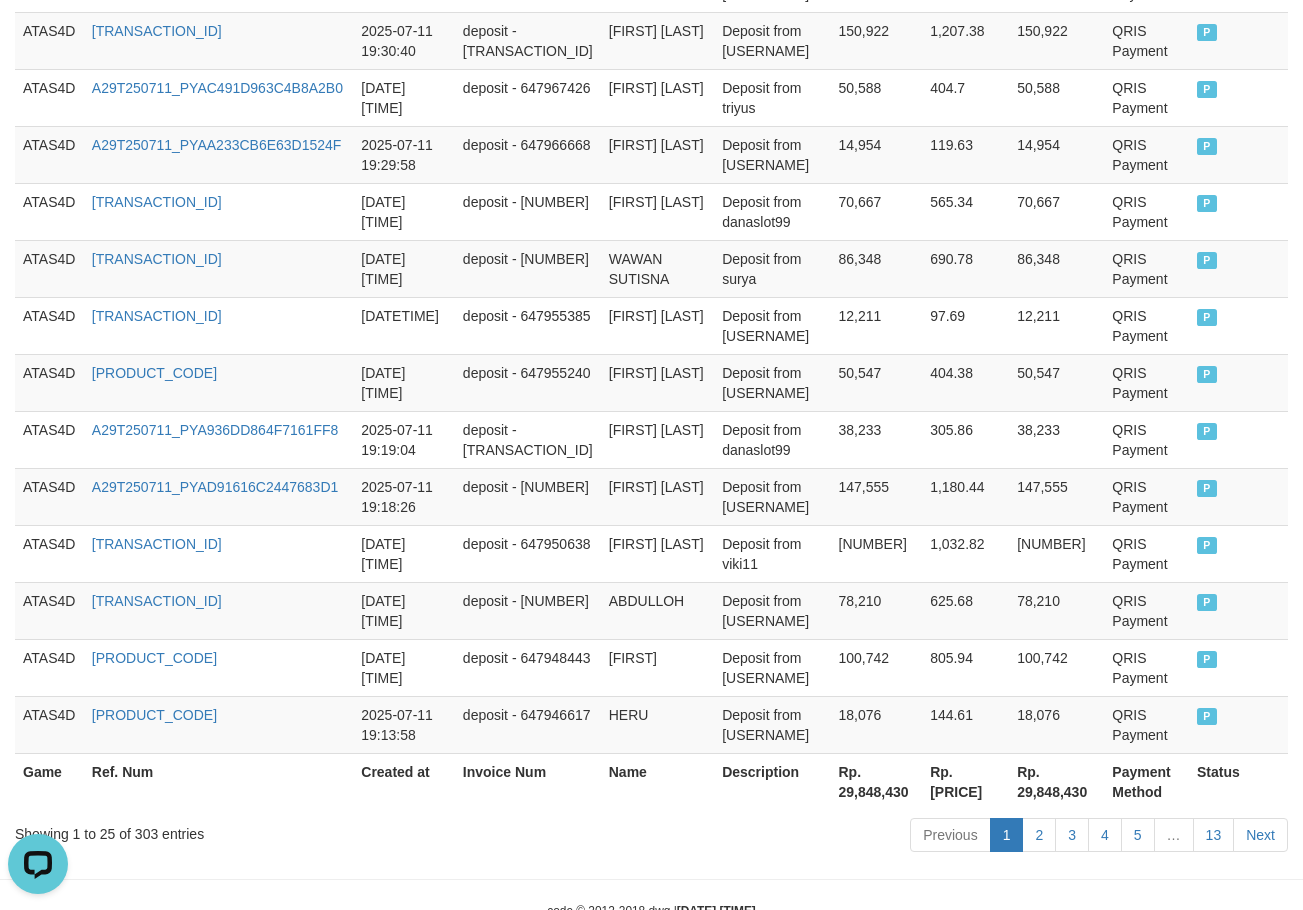 click on "Rp. 29,848,430" at bounding box center (877, 781) 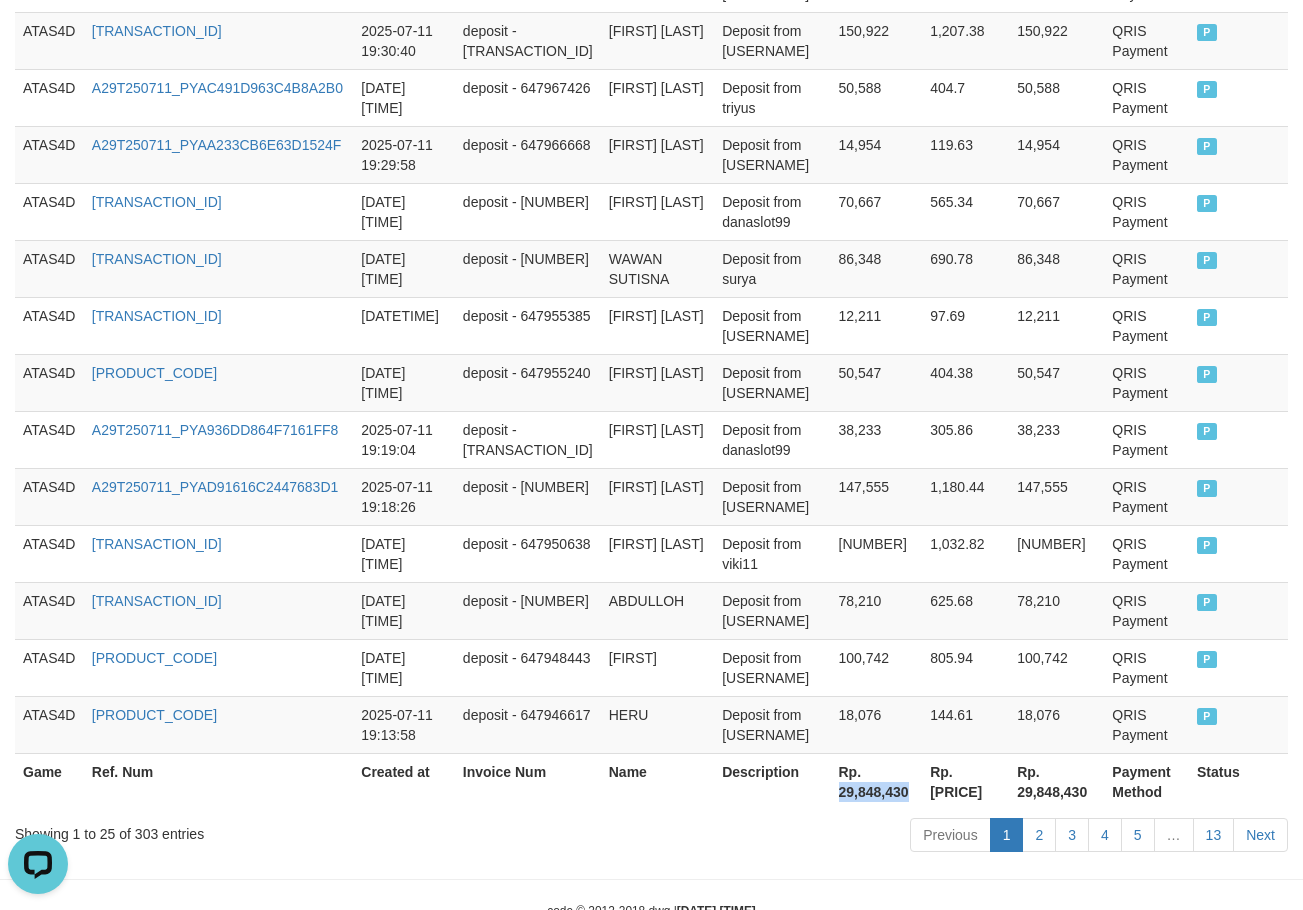 click on "Rp. 29,848,430" at bounding box center (877, 781) 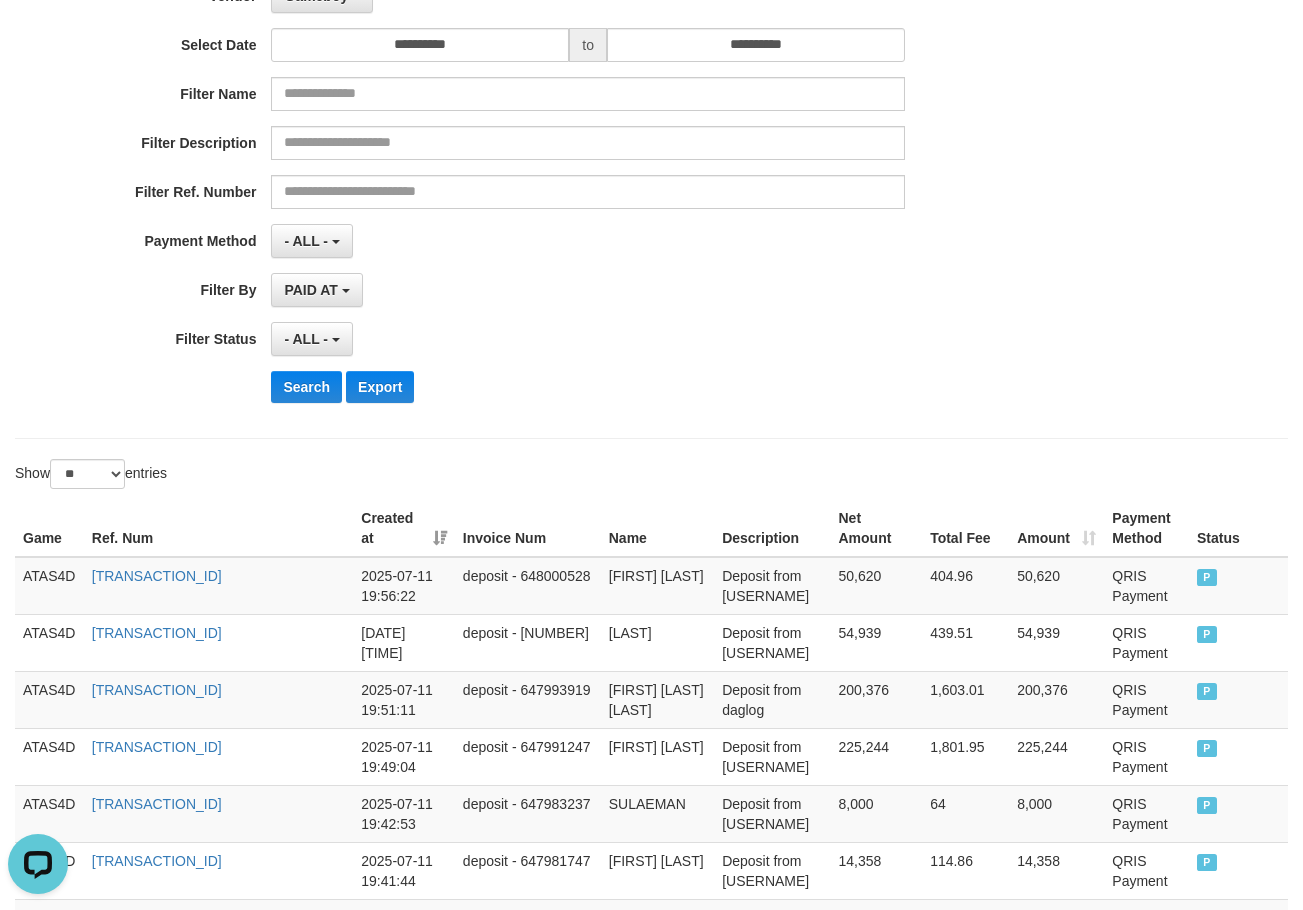 scroll, scrollTop: 52, scrollLeft: 0, axis: vertical 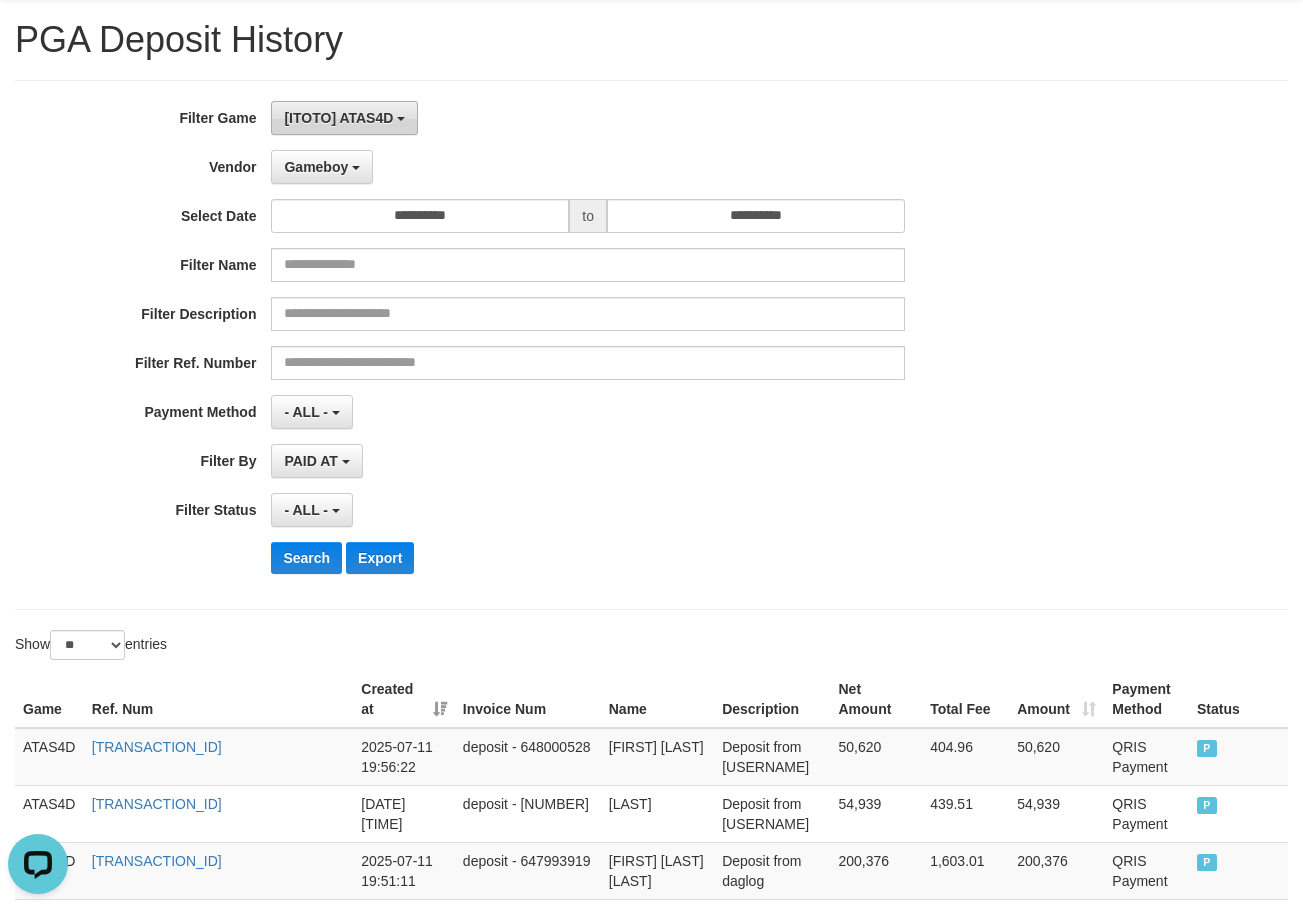 click on "[ITOTO] ATAS4D" at bounding box center [338, 118] 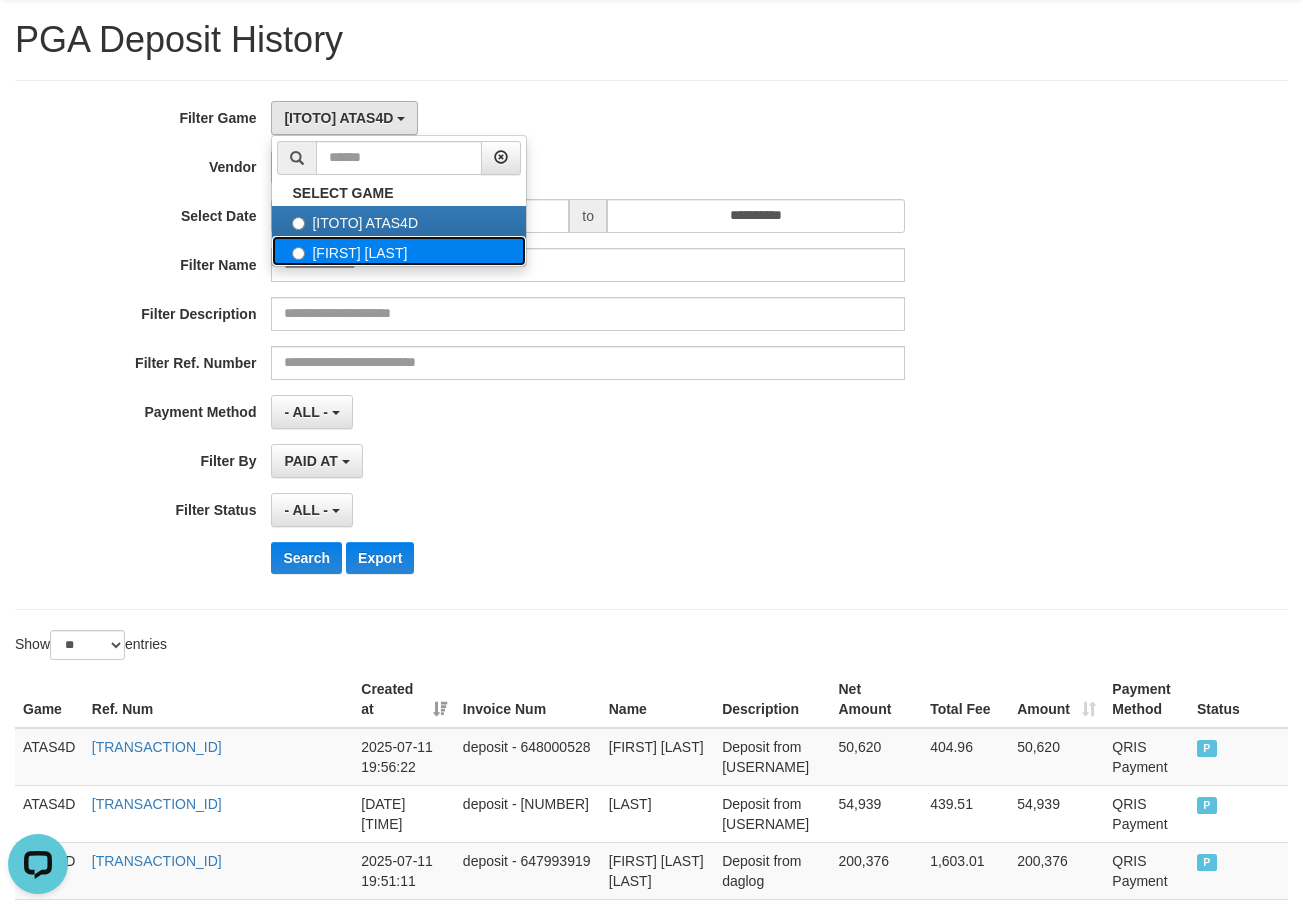 click on "[FIRST] [LAST]" at bounding box center (399, 251) 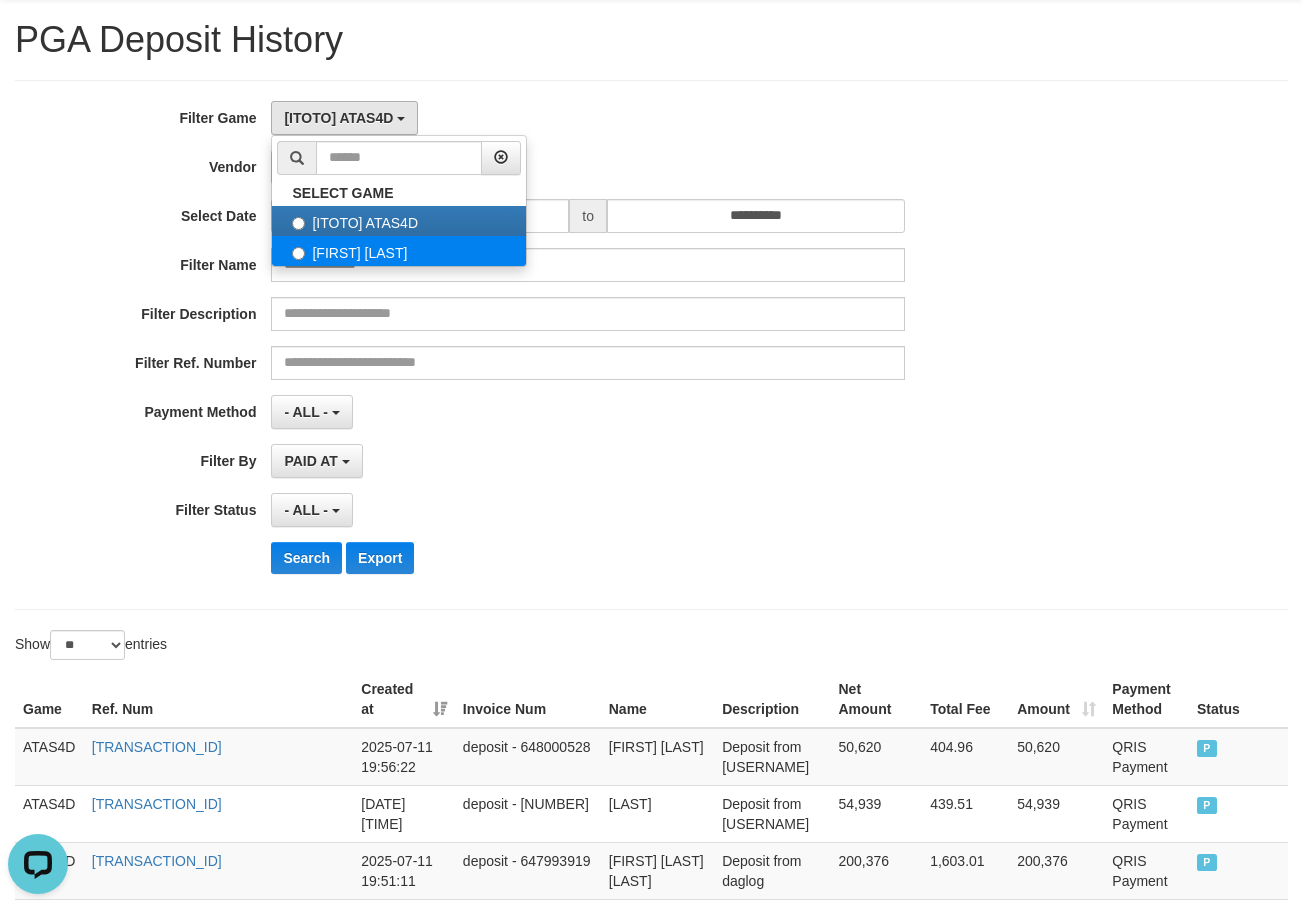 select on "****" 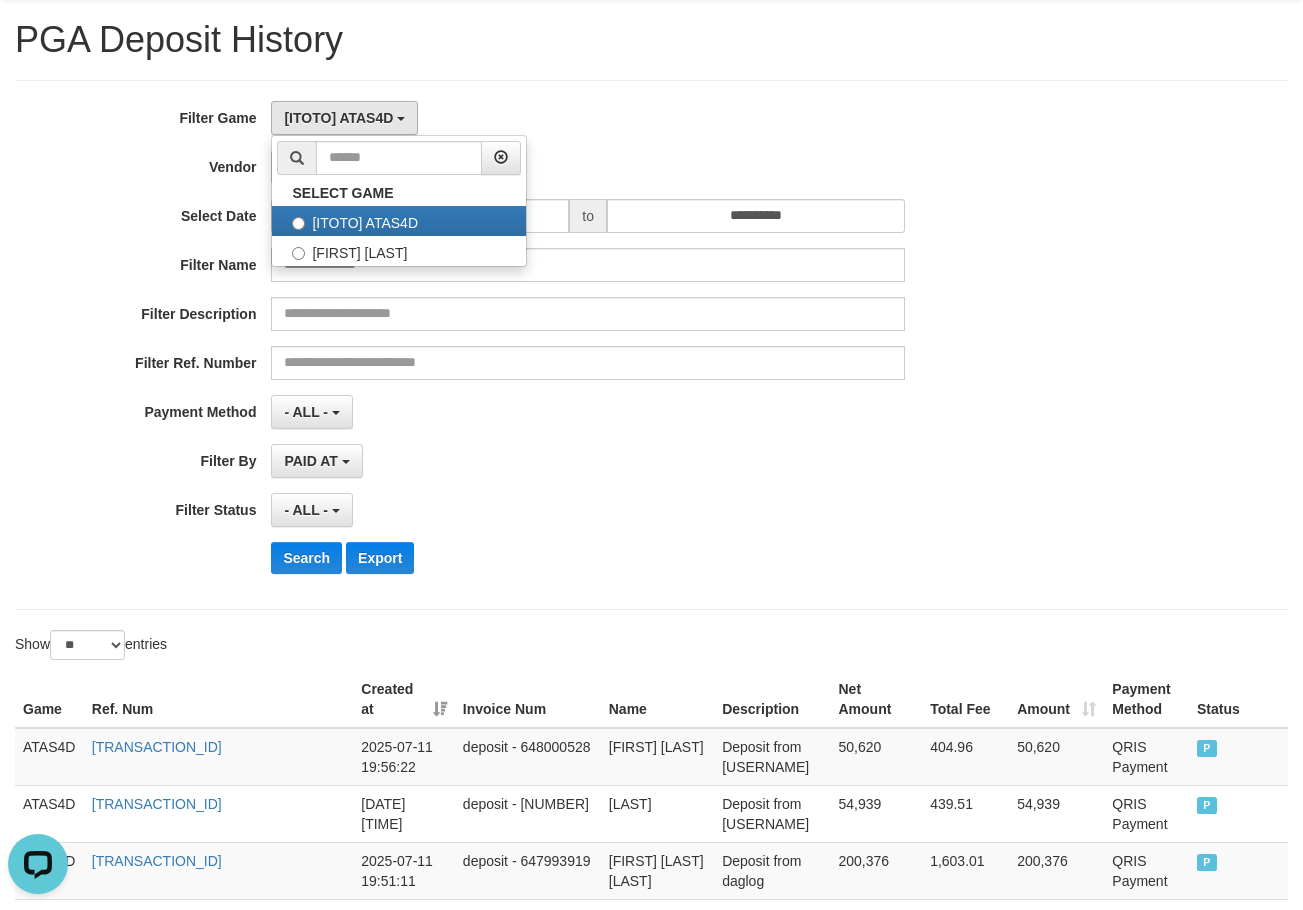 scroll, scrollTop: 35, scrollLeft: 0, axis: vertical 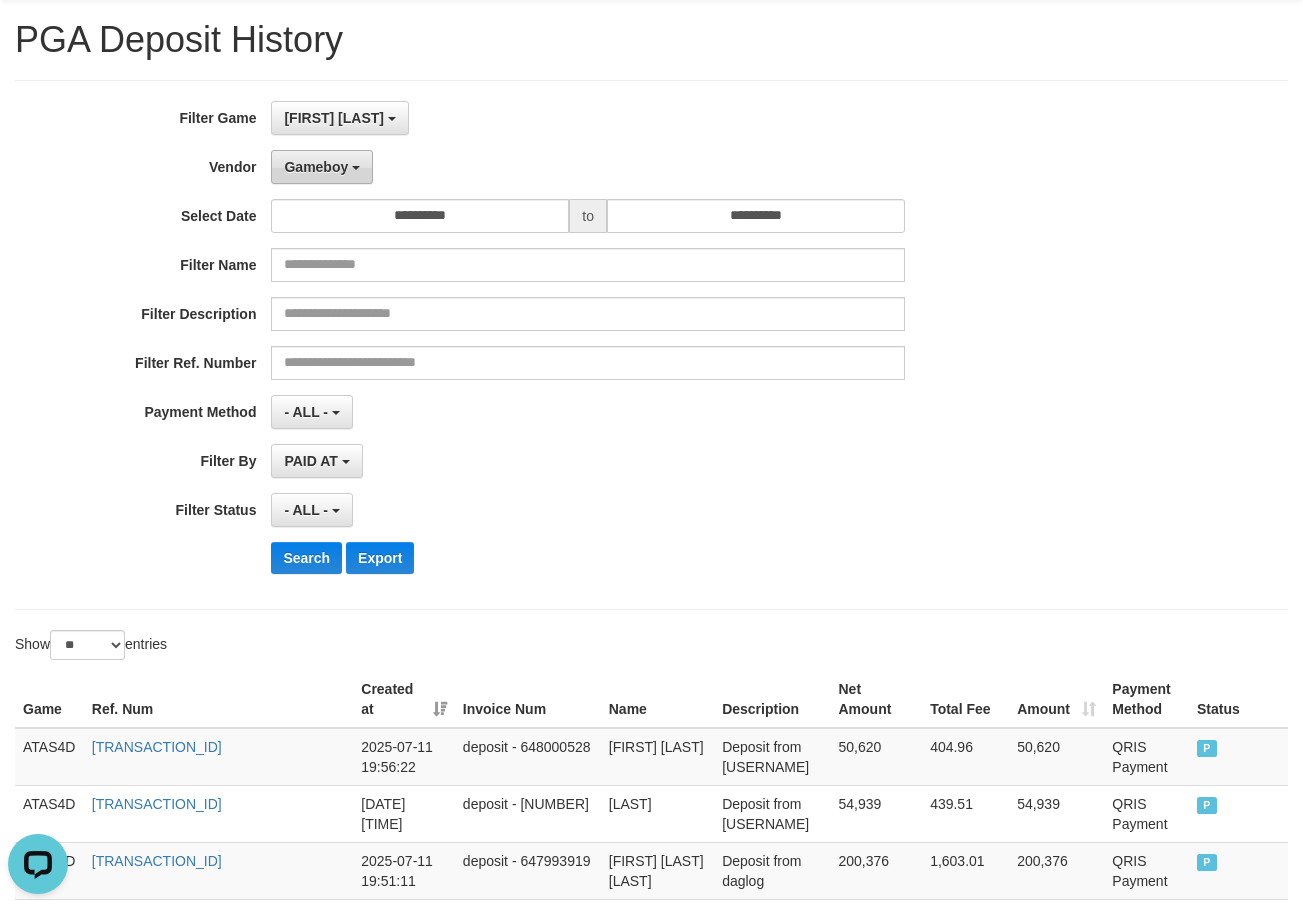 click on "Gameboy" at bounding box center (322, 167) 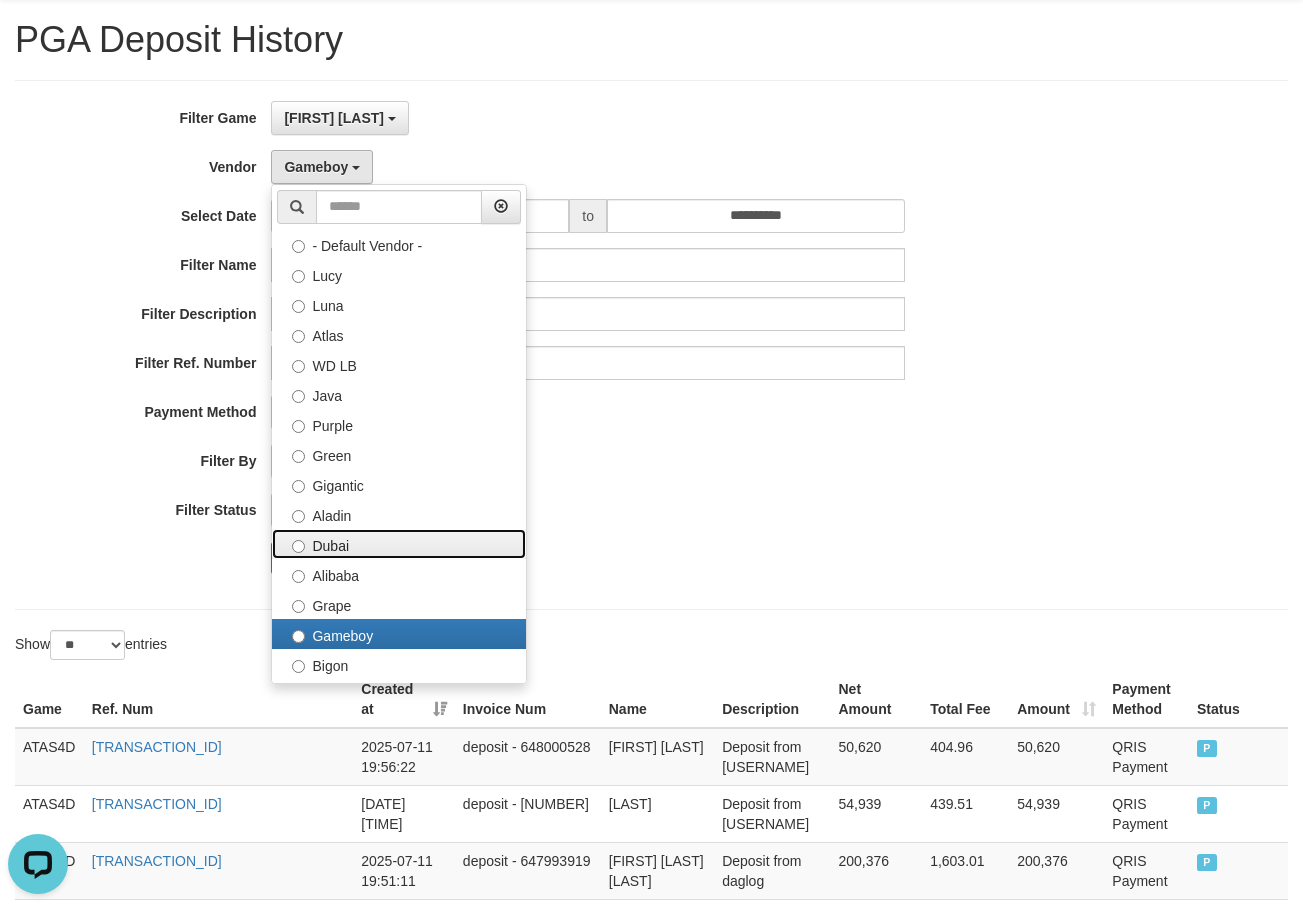 drag, startPoint x: 357, startPoint y: 540, endPoint x: 355, endPoint y: 519, distance: 21.095022 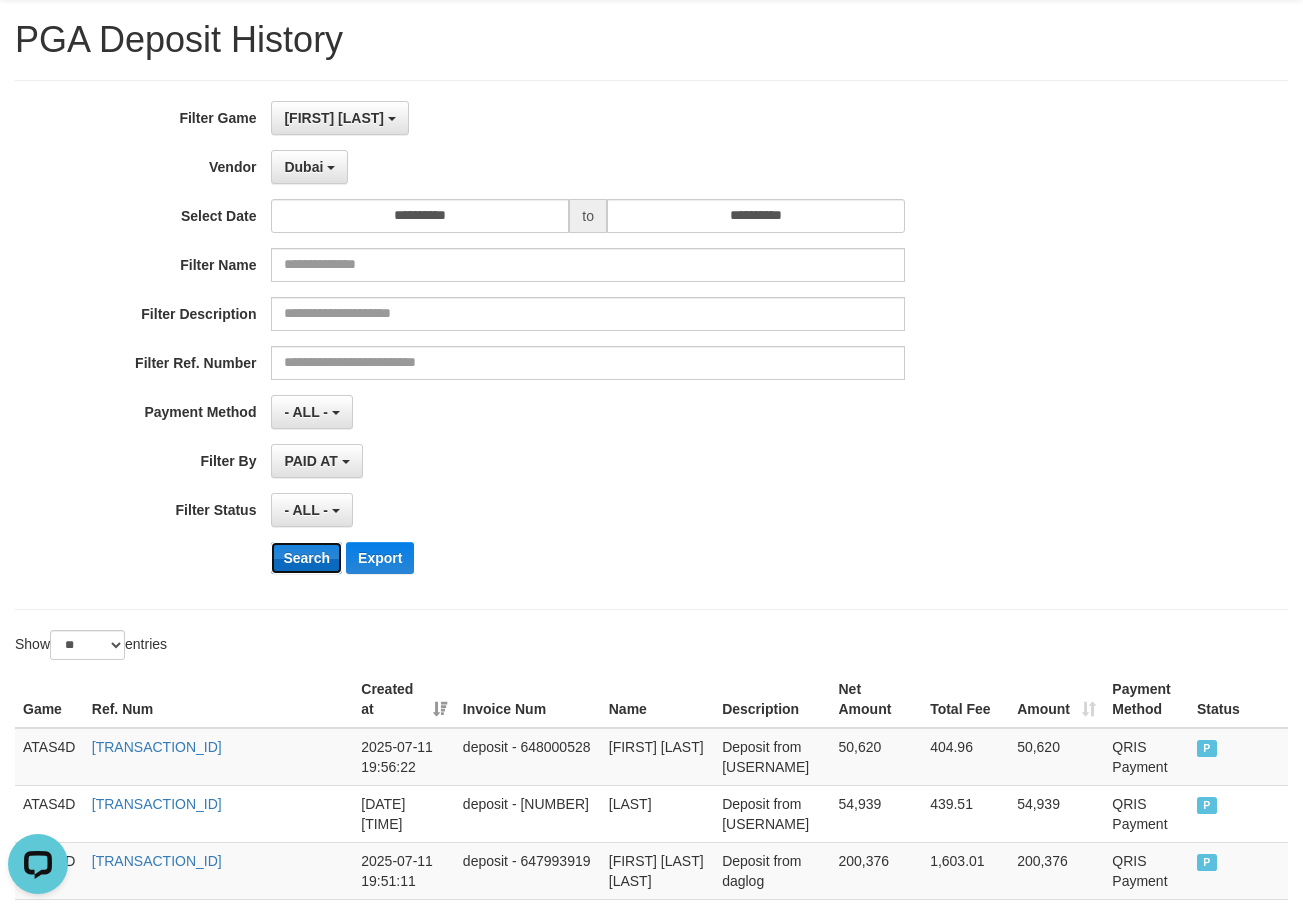 click on "Search" at bounding box center [306, 558] 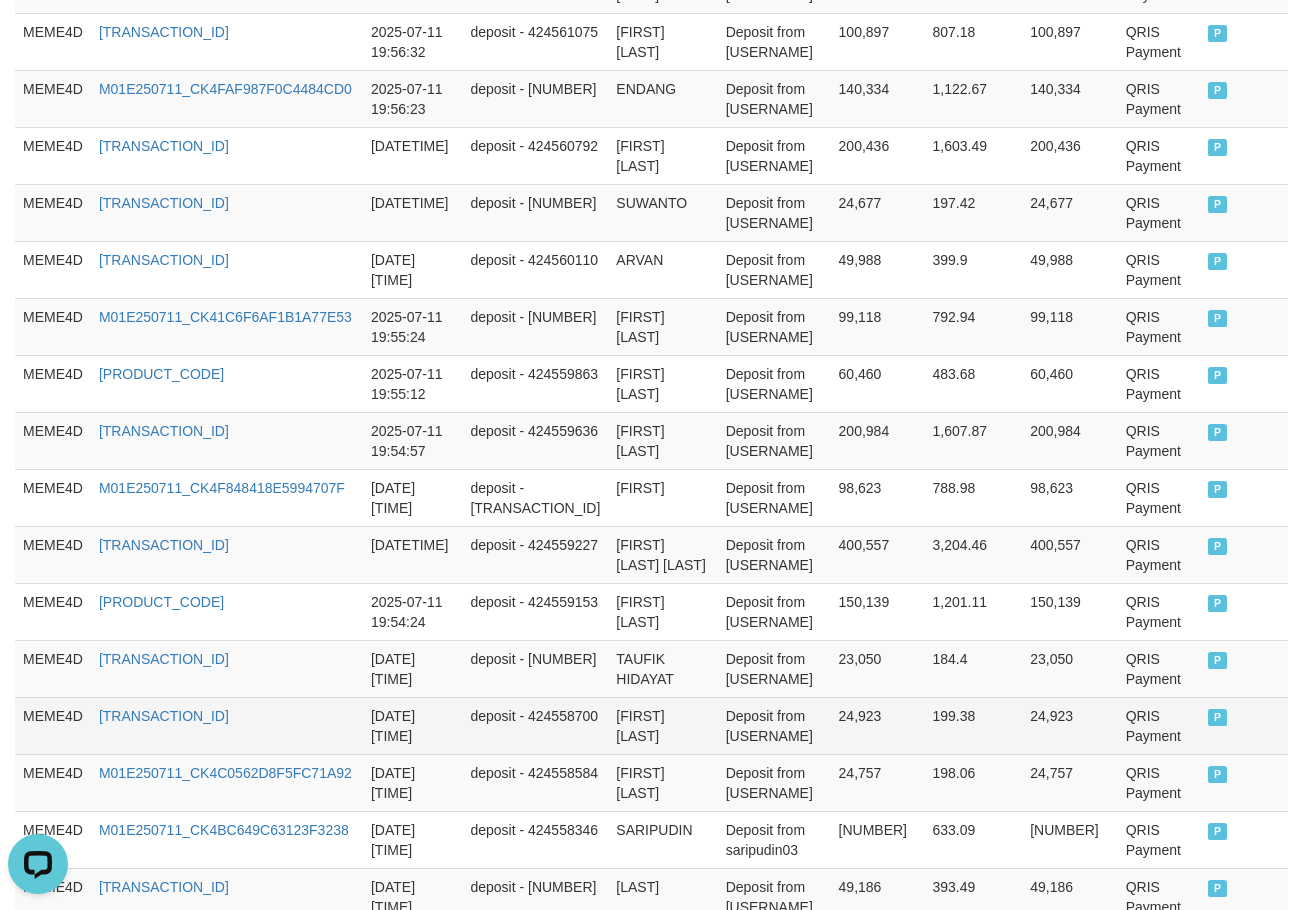 scroll, scrollTop: 1592, scrollLeft: 0, axis: vertical 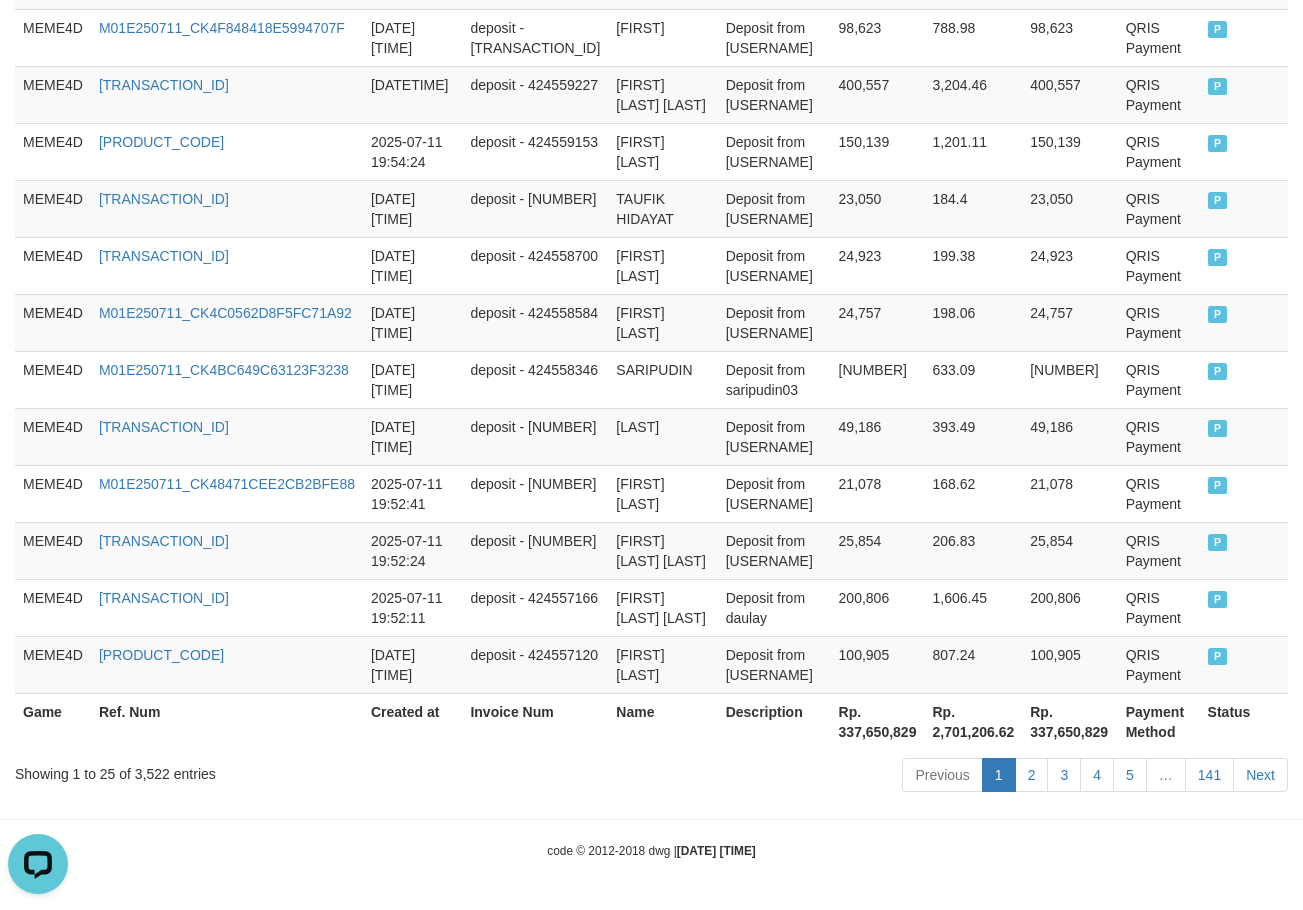 click on "Rp. 337,650,829" at bounding box center (878, 721) 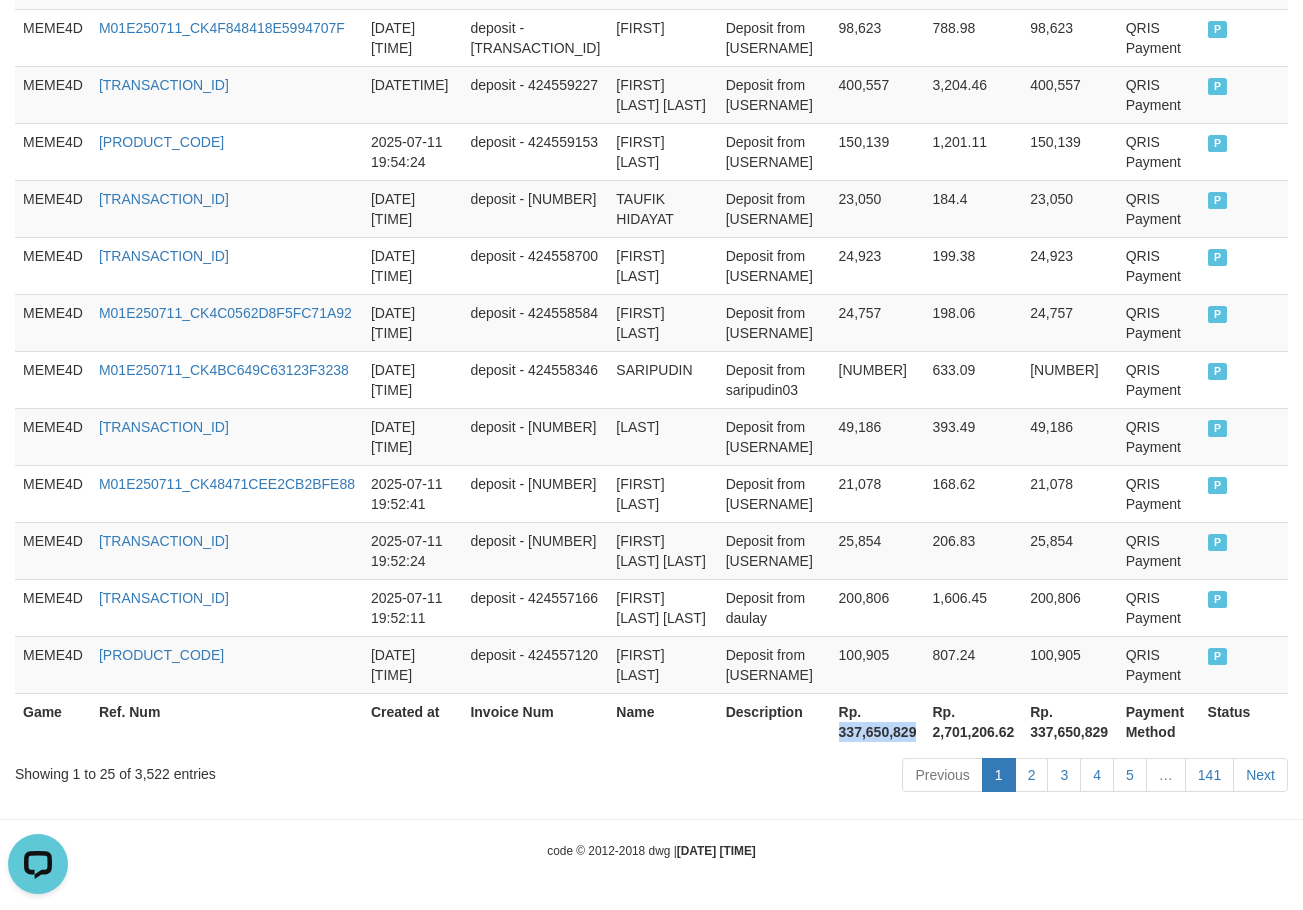 click on "Rp. 337,650,829" at bounding box center (878, 721) 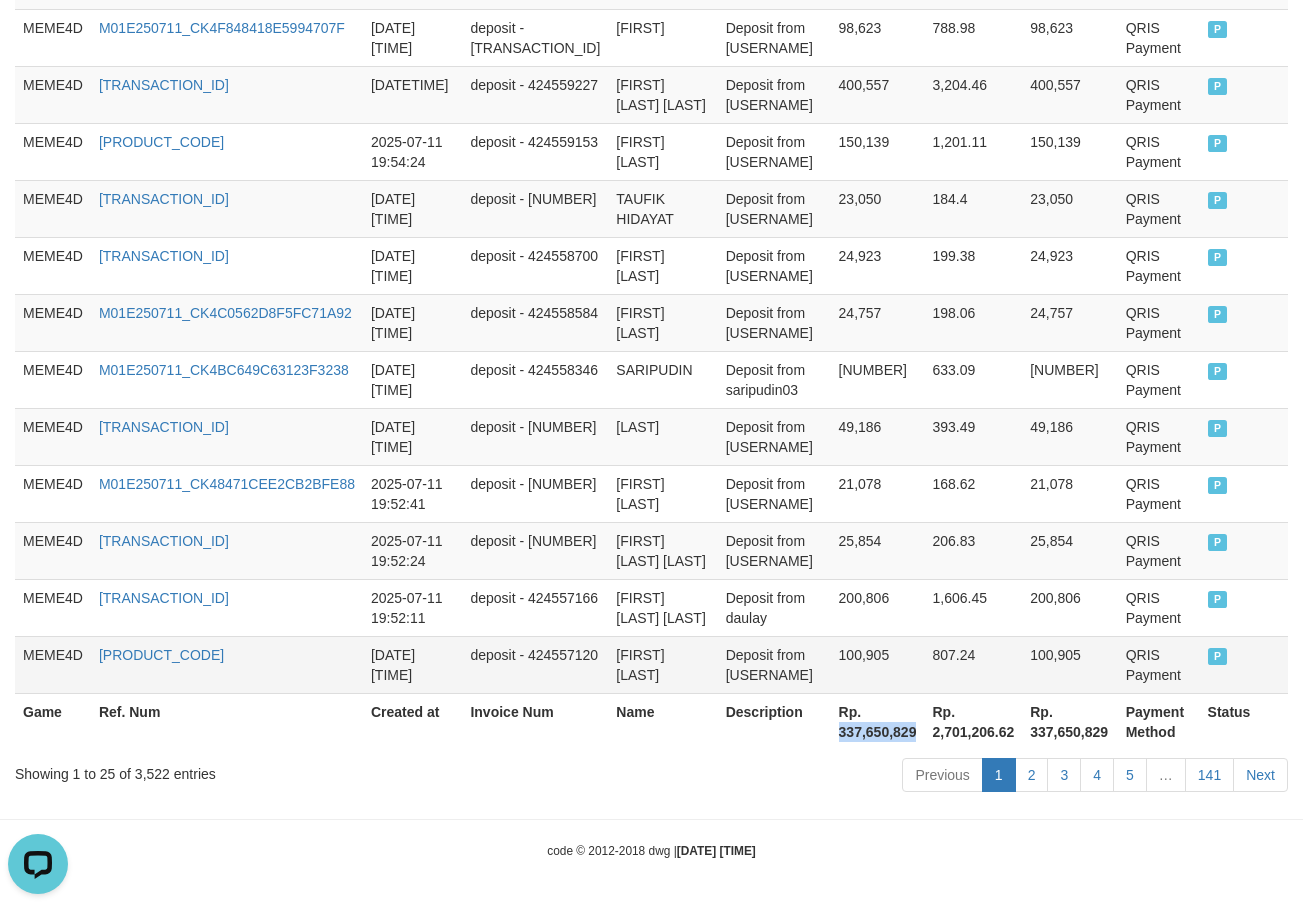 copy on "337,650,829" 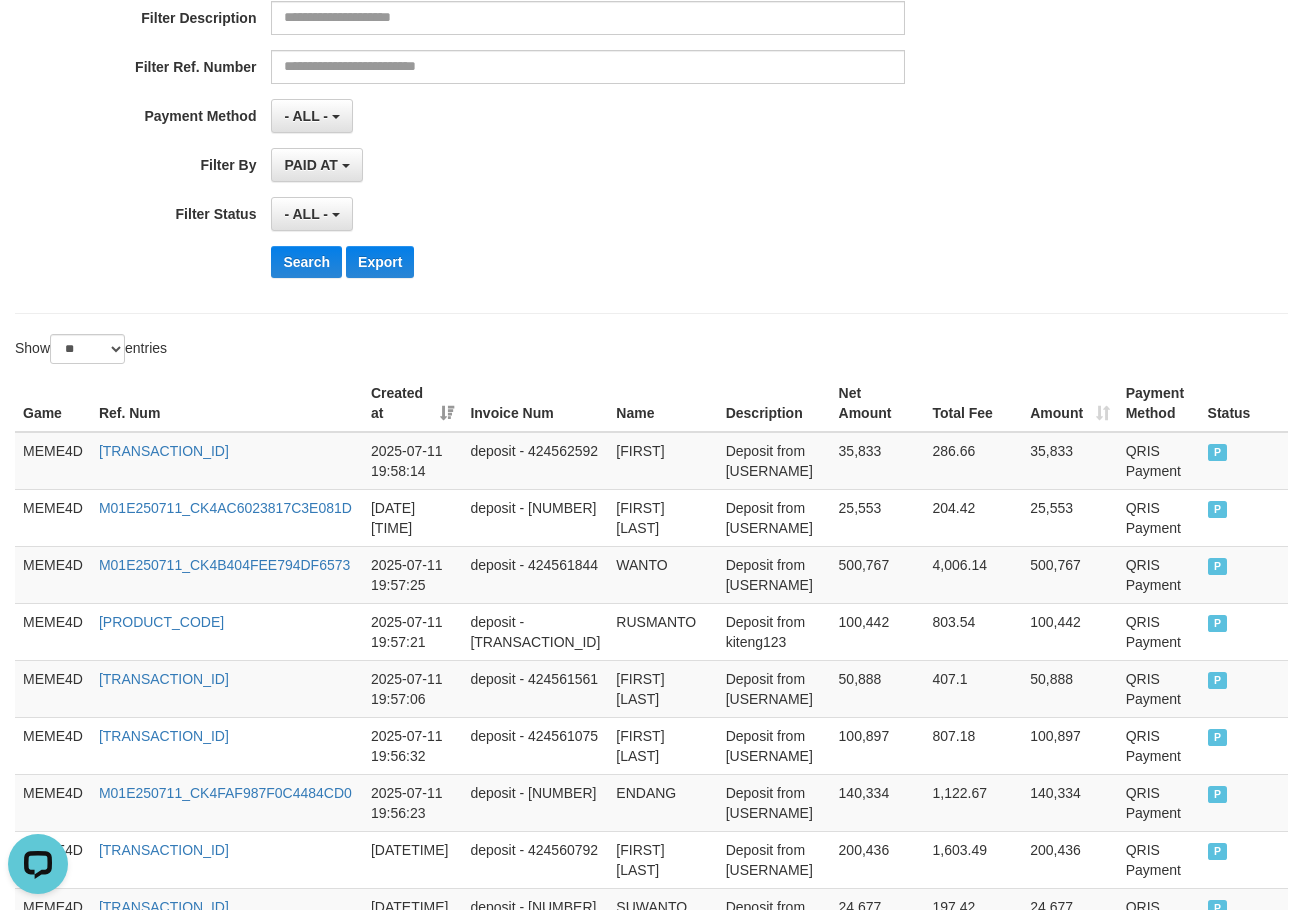 scroll, scrollTop: 92, scrollLeft: 0, axis: vertical 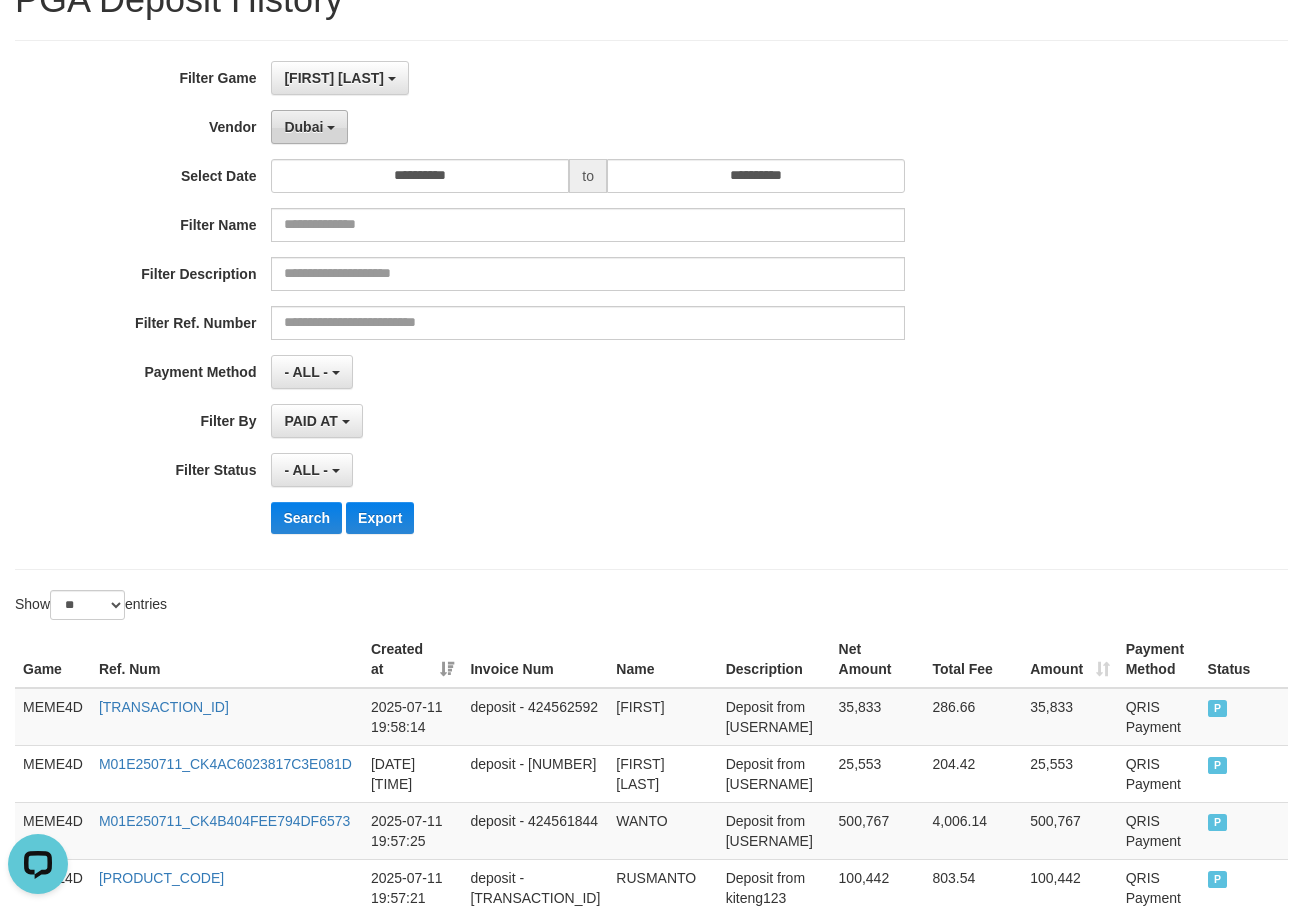 click on "Dubai" at bounding box center (309, 127) 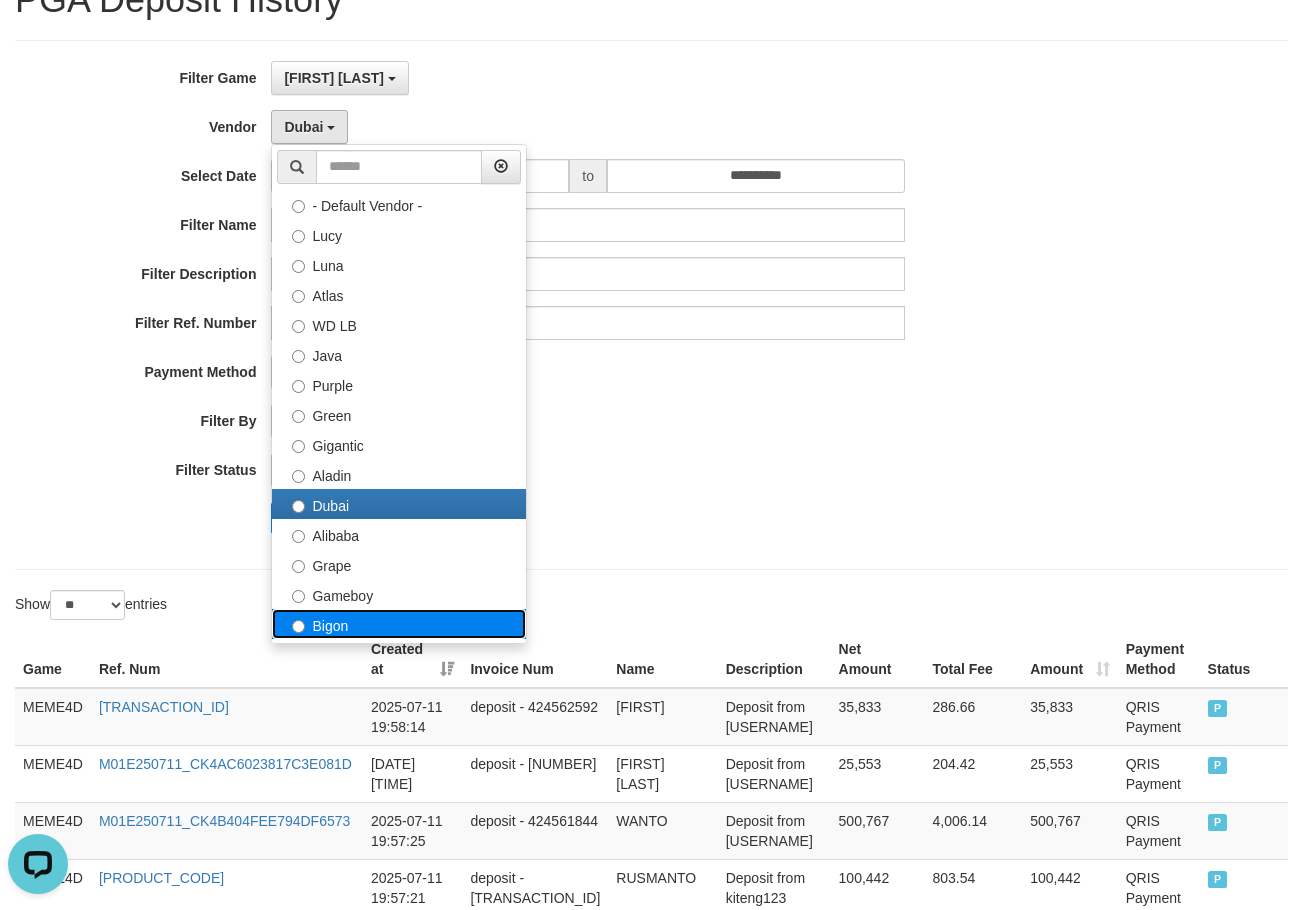 click on "Bigon" at bounding box center (399, 624) 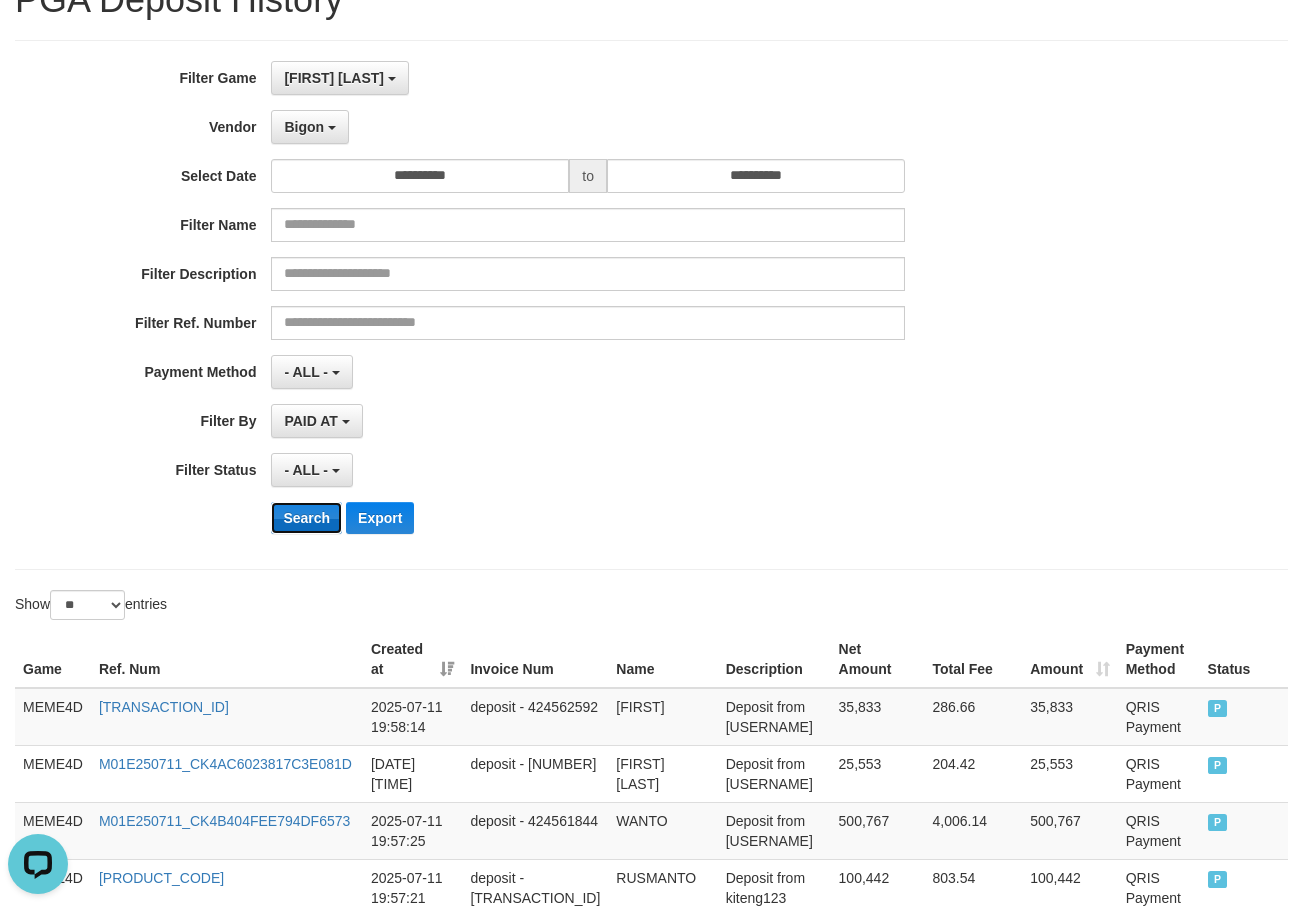 click on "Search" at bounding box center [306, 518] 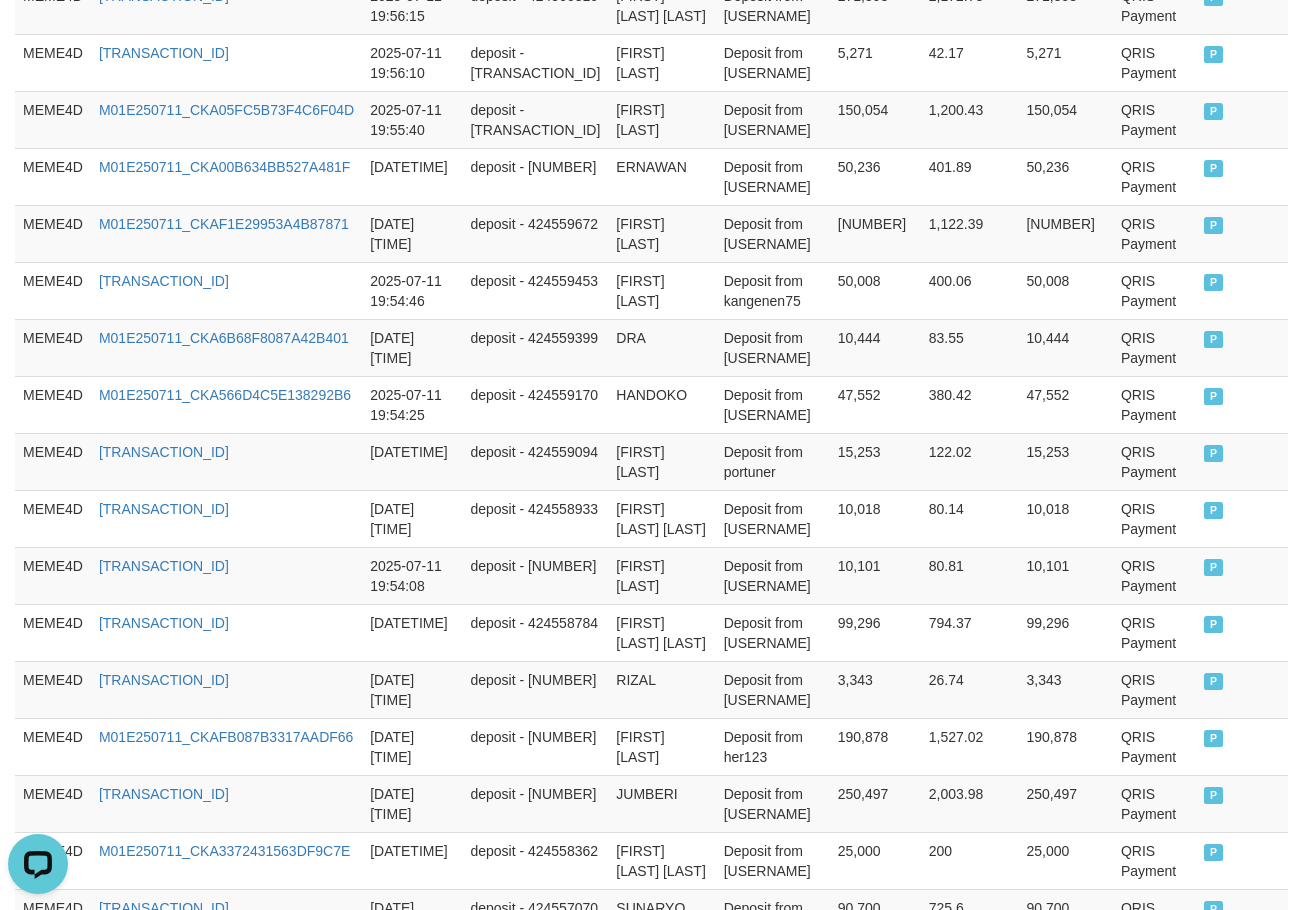 scroll, scrollTop: 1552, scrollLeft: 0, axis: vertical 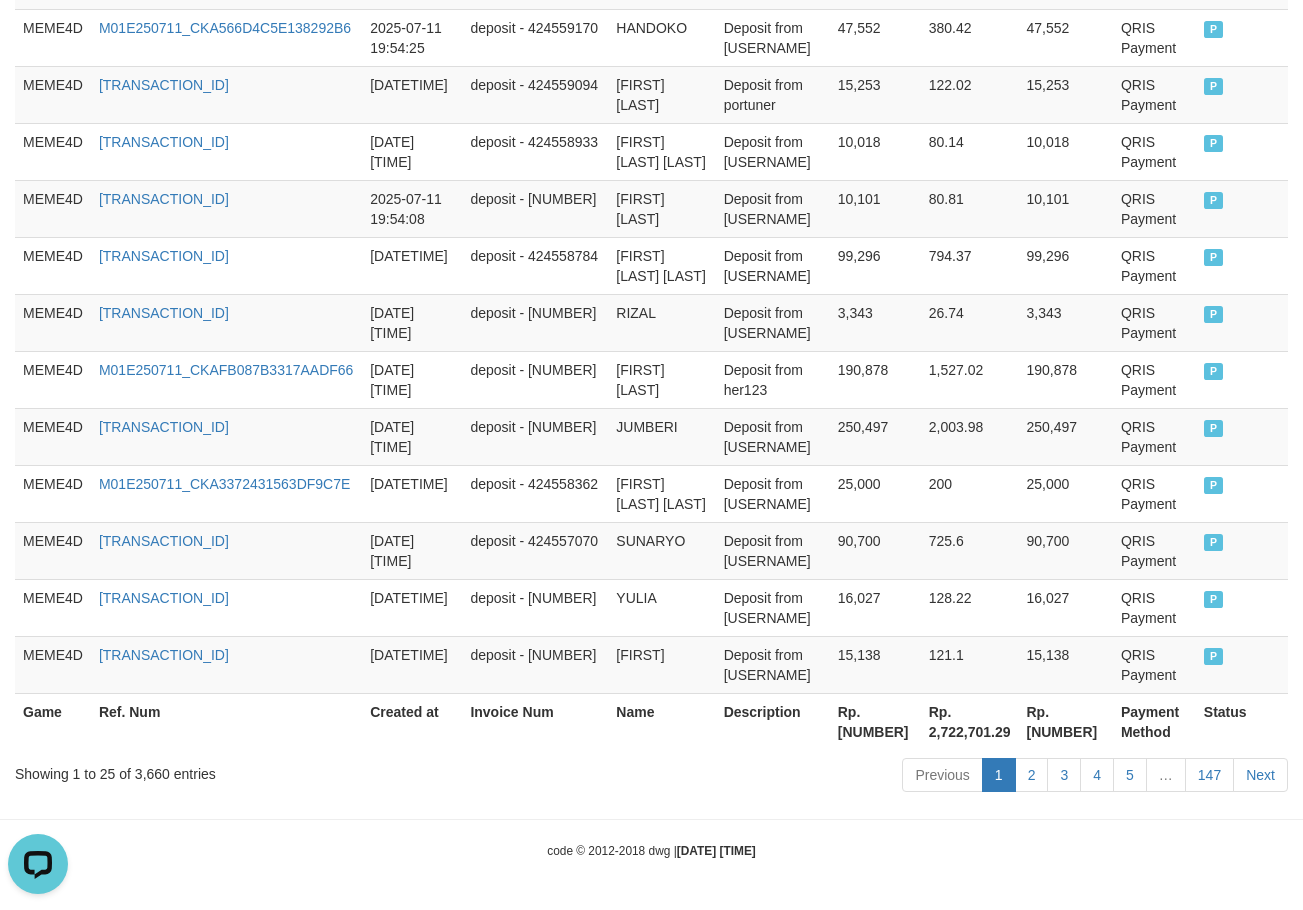 click on "Rp. [NUMBER]" at bounding box center (875, 721) 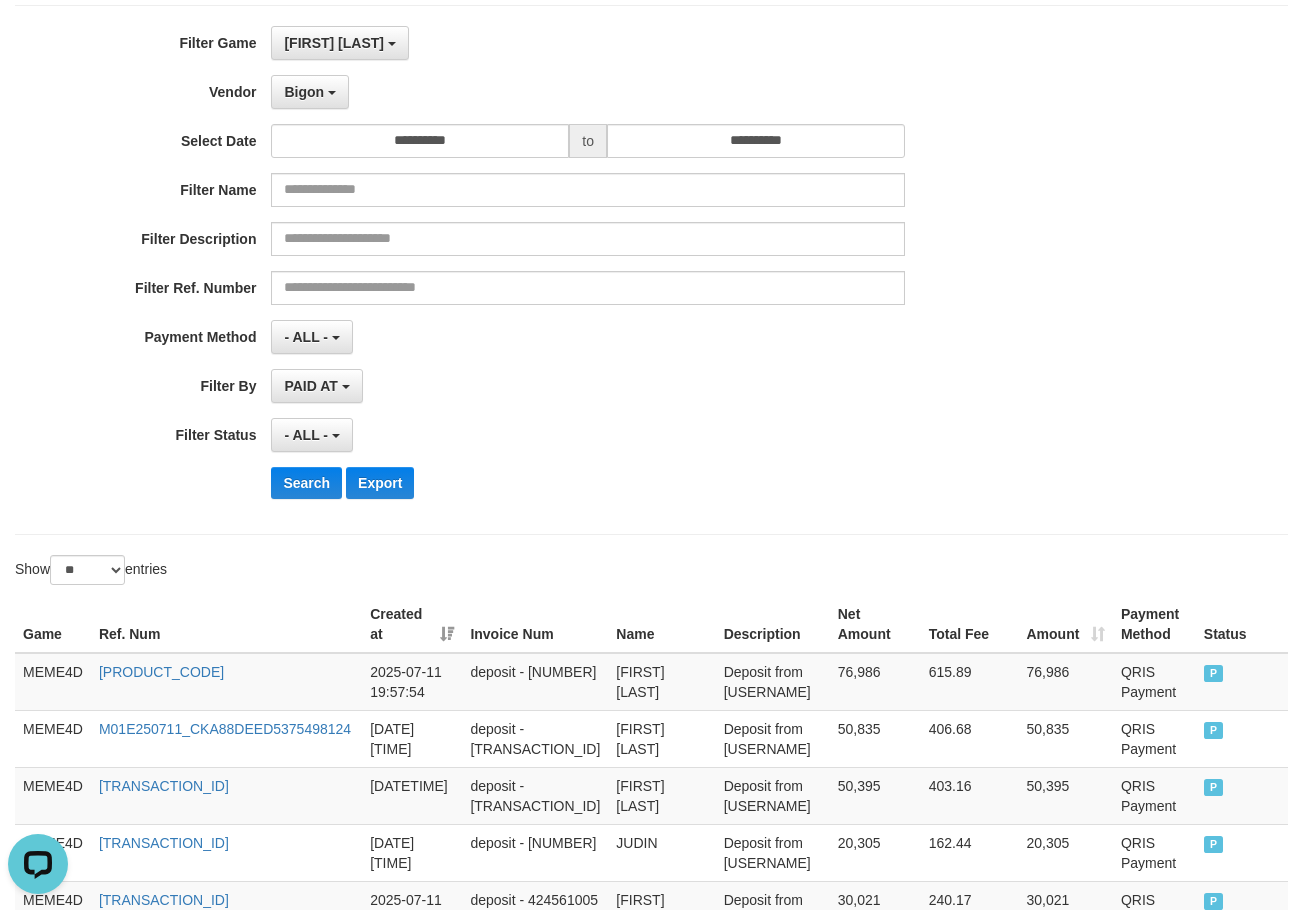 scroll, scrollTop: 0, scrollLeft: 0, axis: both 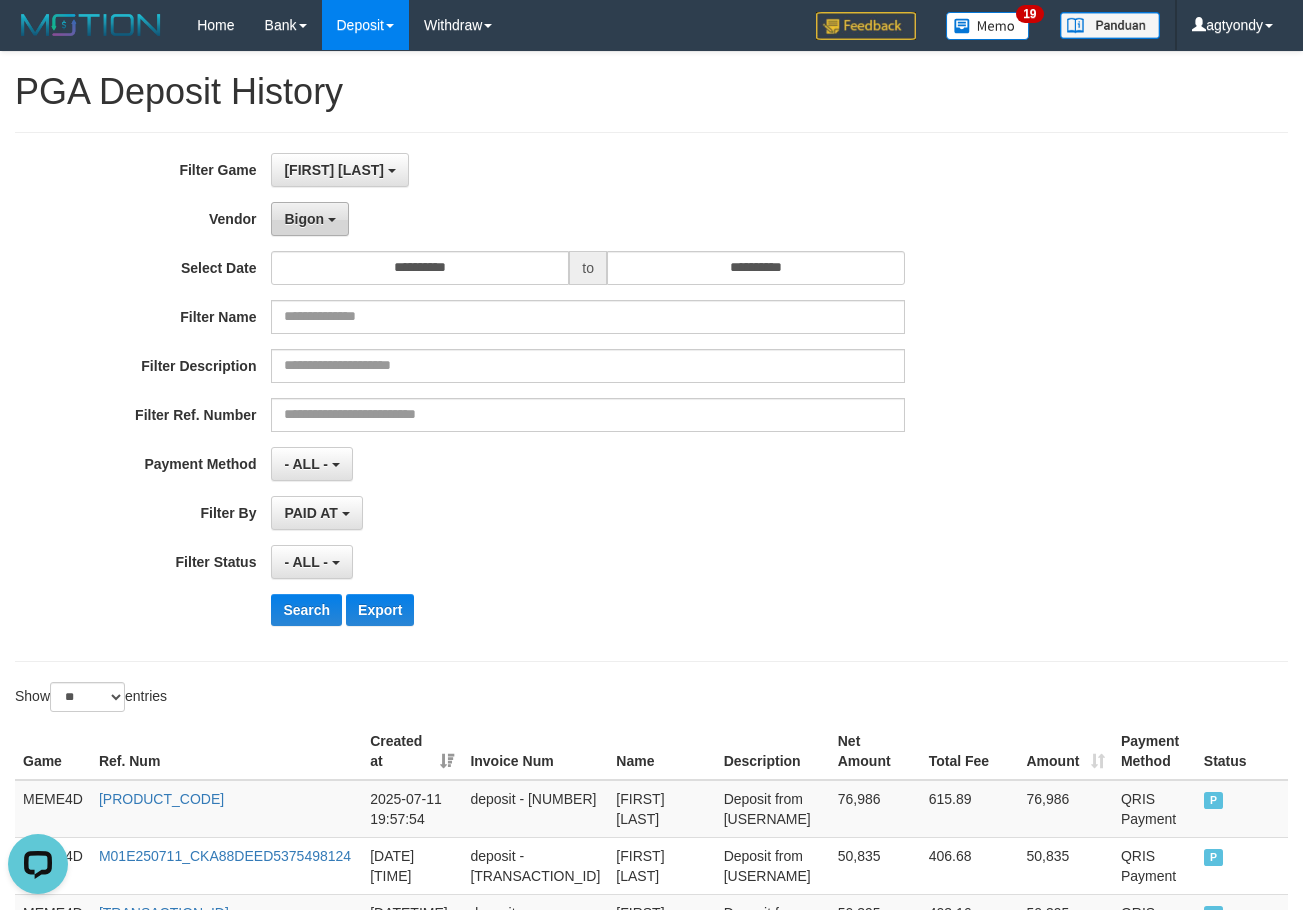 click on "Bigon" at bounding box center (310, 219) 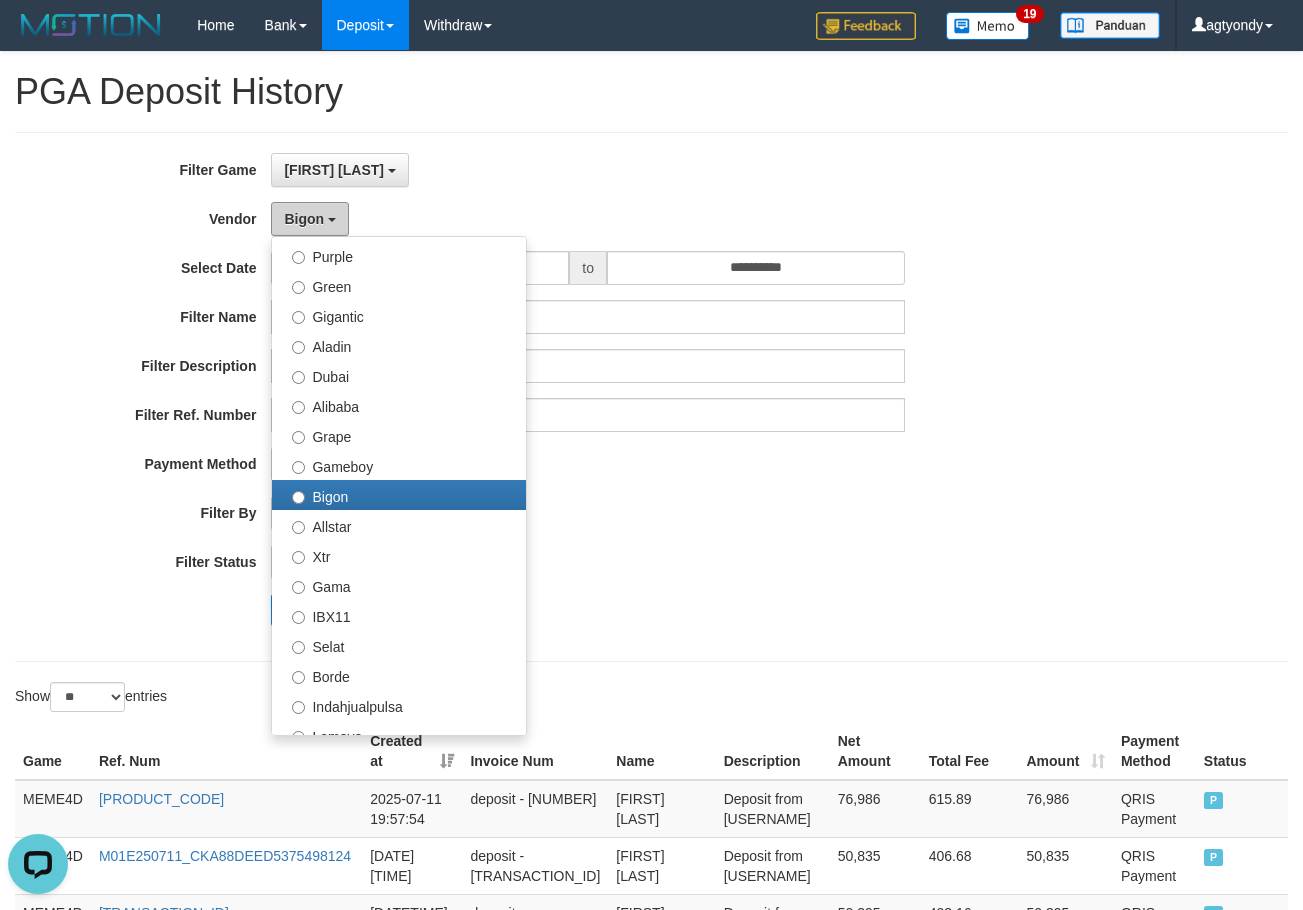 scroll, scrollTop: 600, scrollLeft: 0, axis: vertical 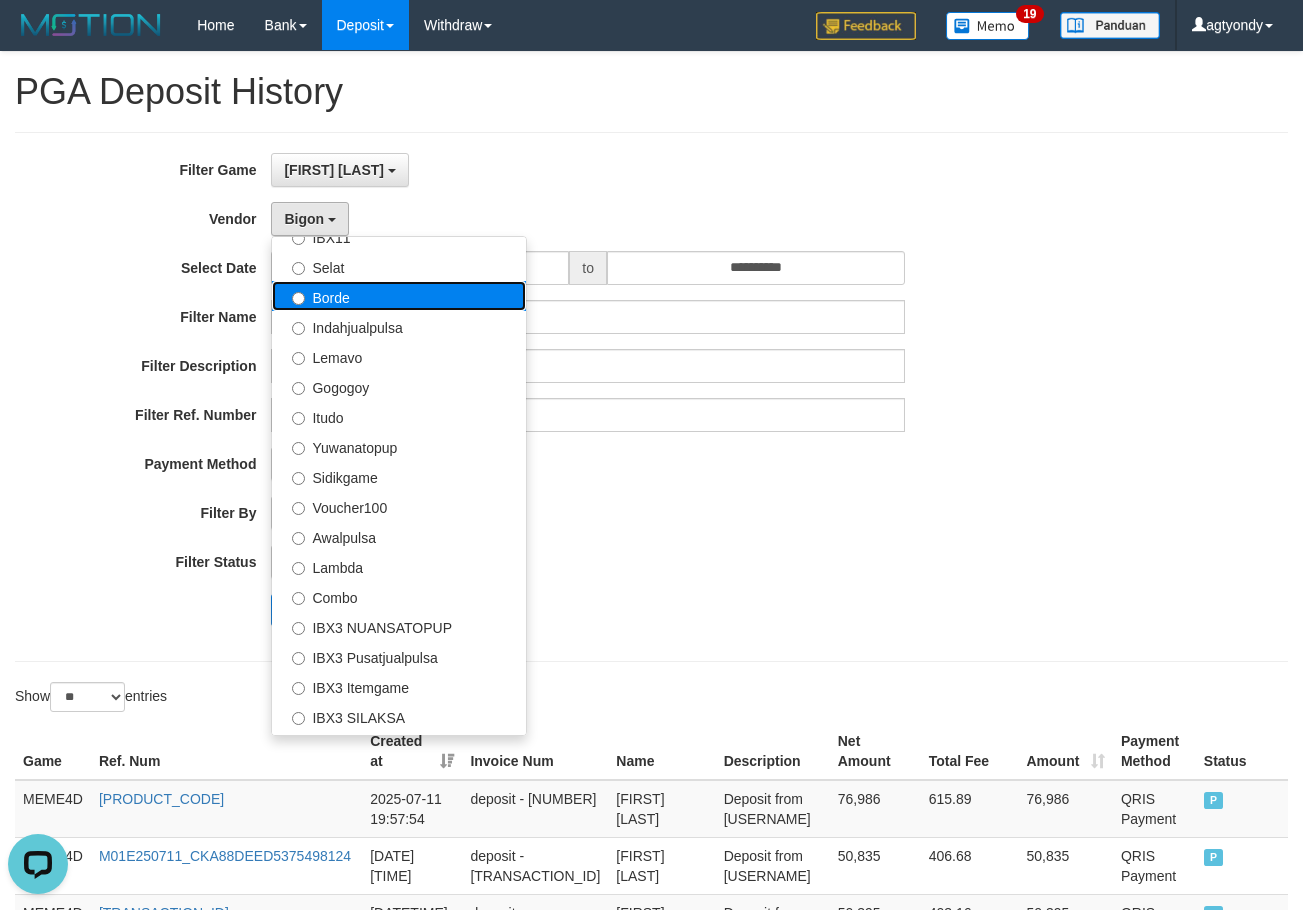 click on "Borde" at bounding box center (399, 296) 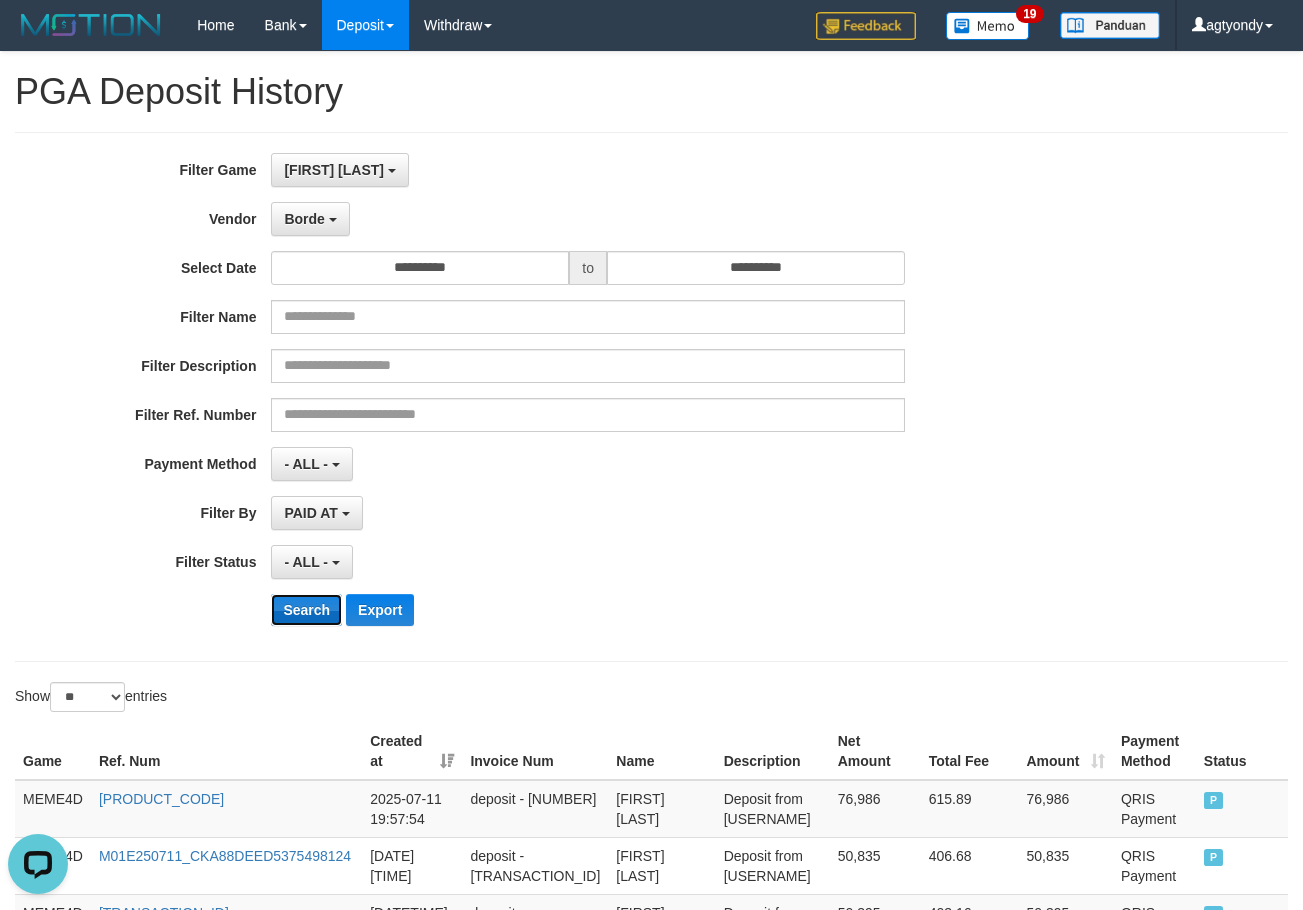 click on "Search" at bounding box center [306, 610] 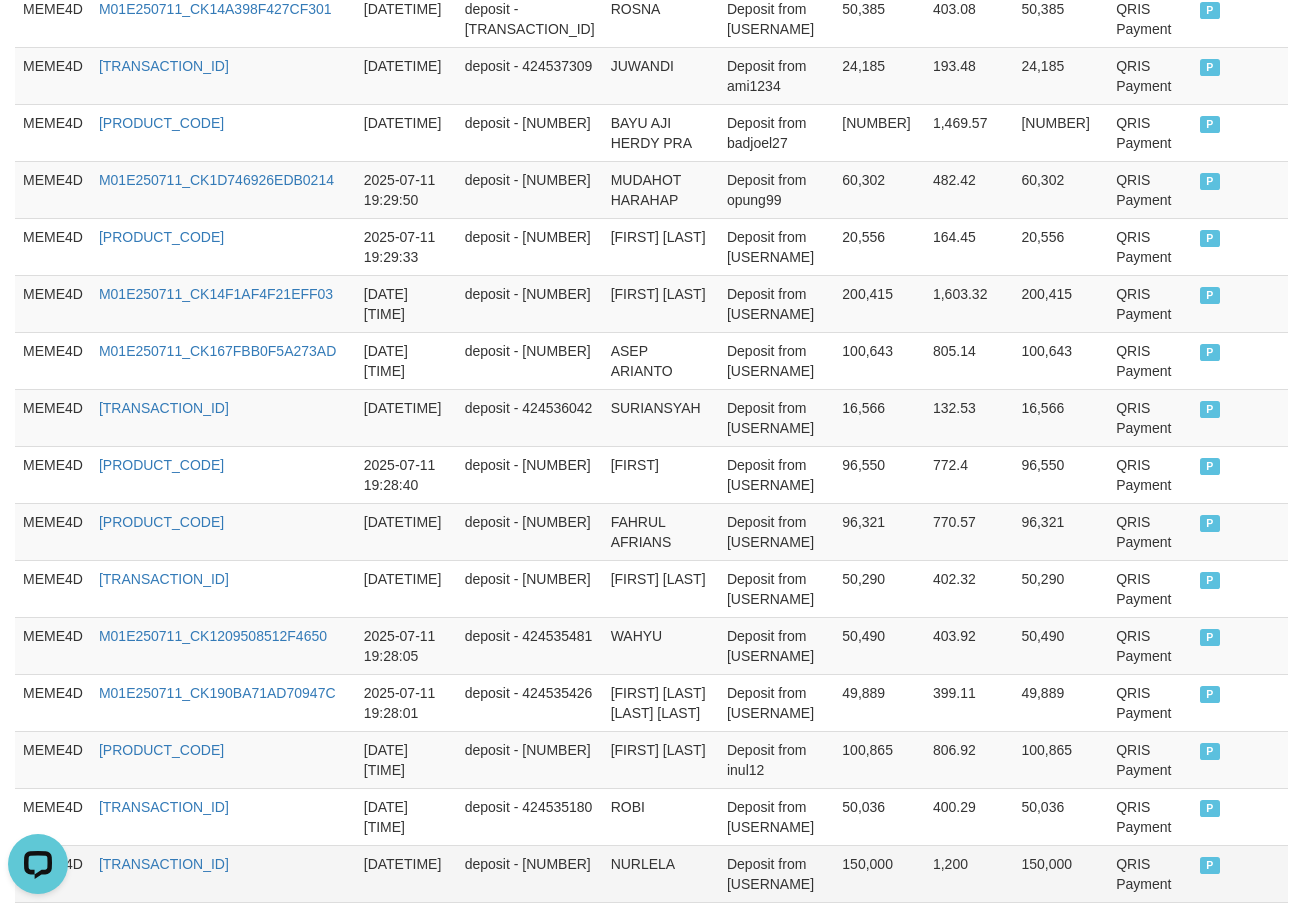 scroll, scrollTop: 1512, scrollLeft: 0, axis: vertical 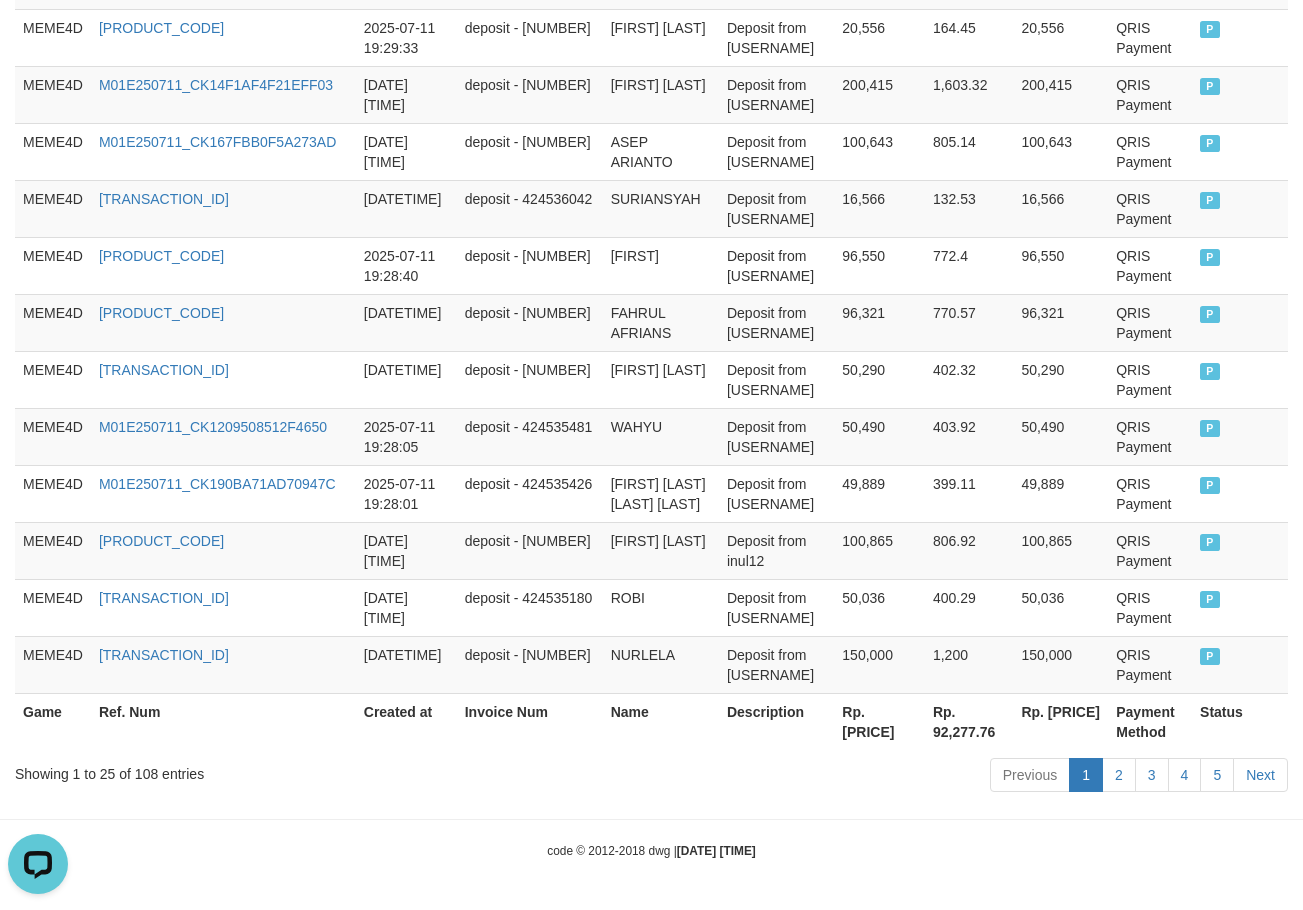 click on "Rp. [PRICE]" at bounding box center (879, 721) 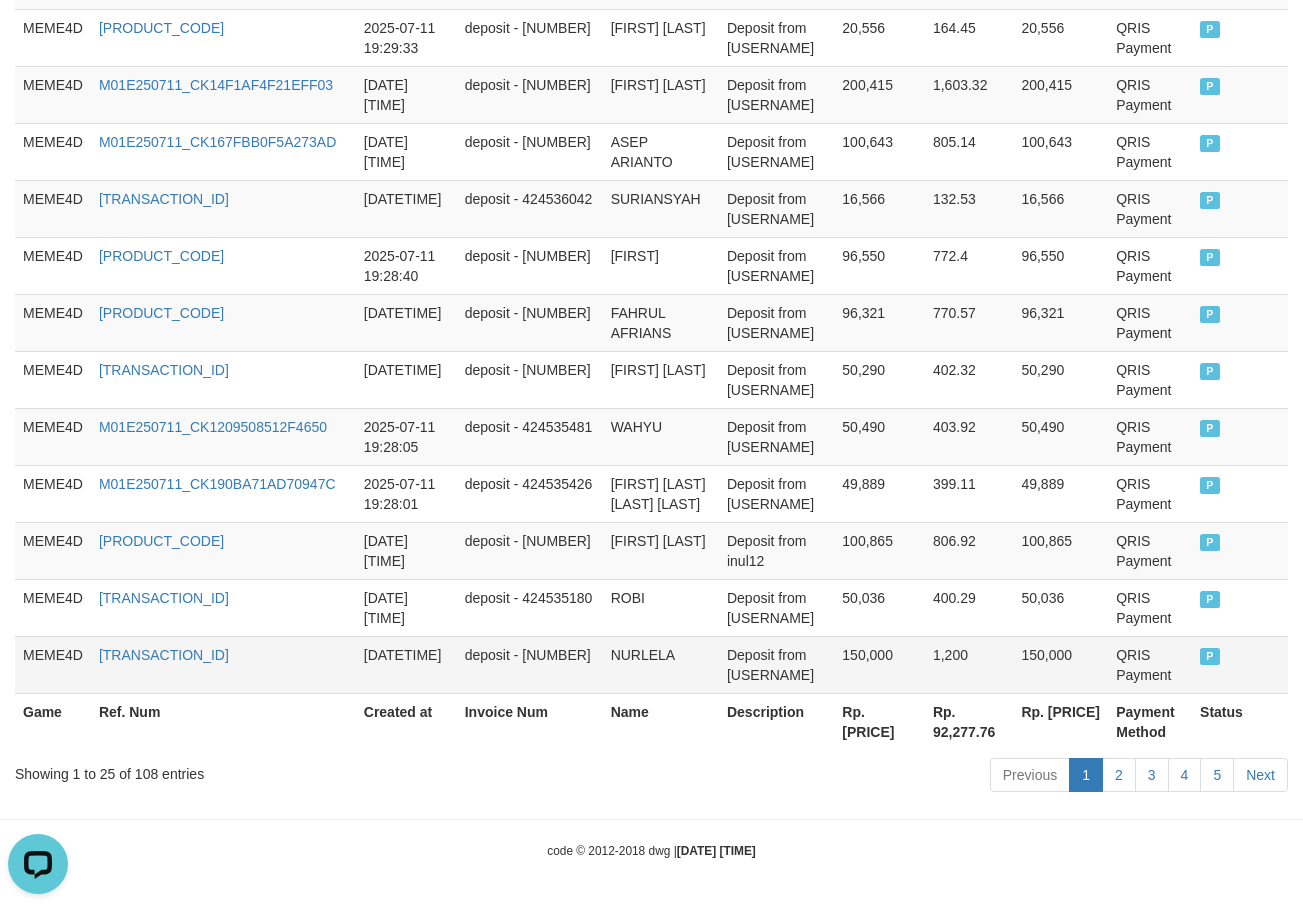copy on "11,534,717" 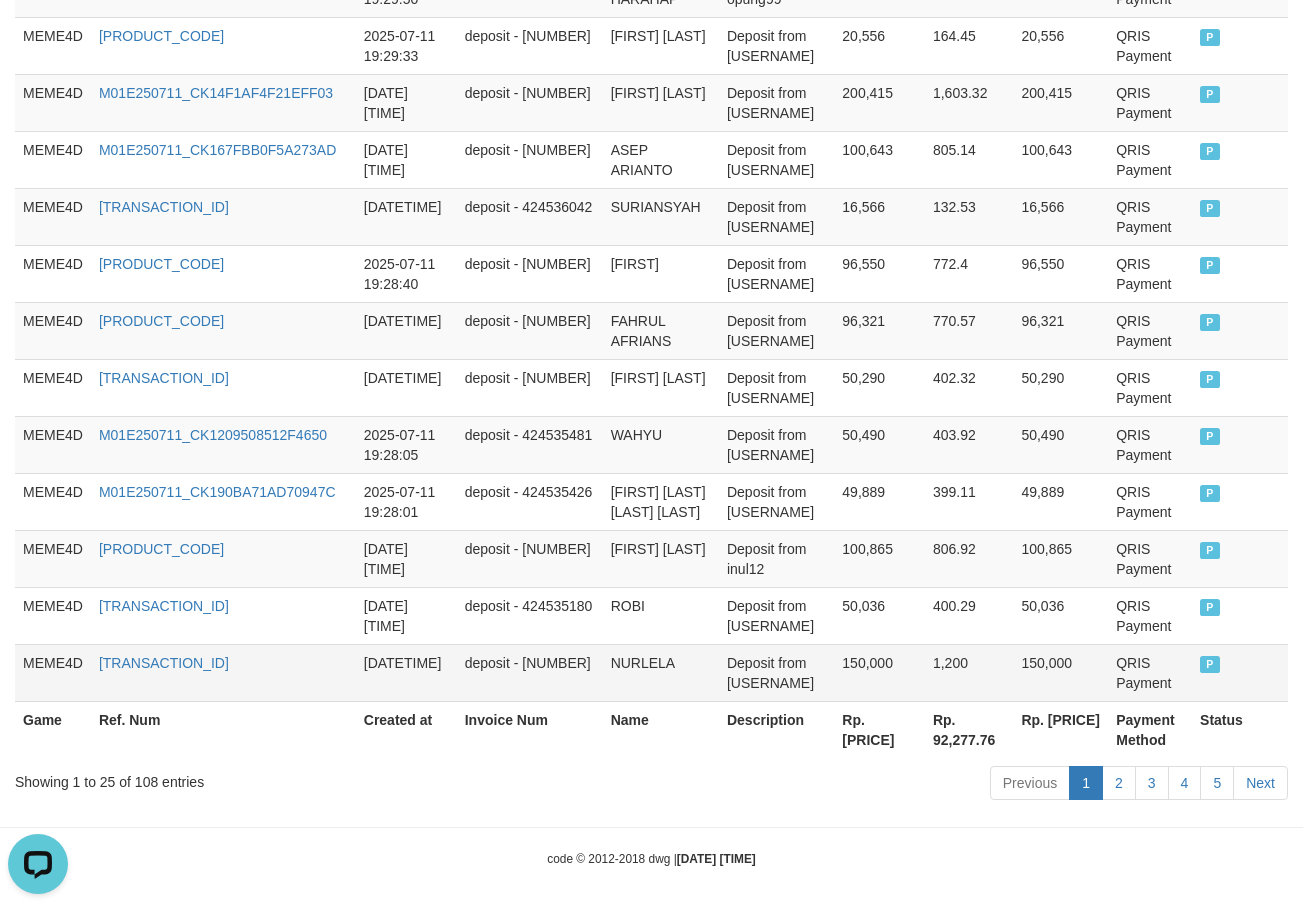 scroll, scrollTop: 1512, scrollLeft: 0, axis: vertical 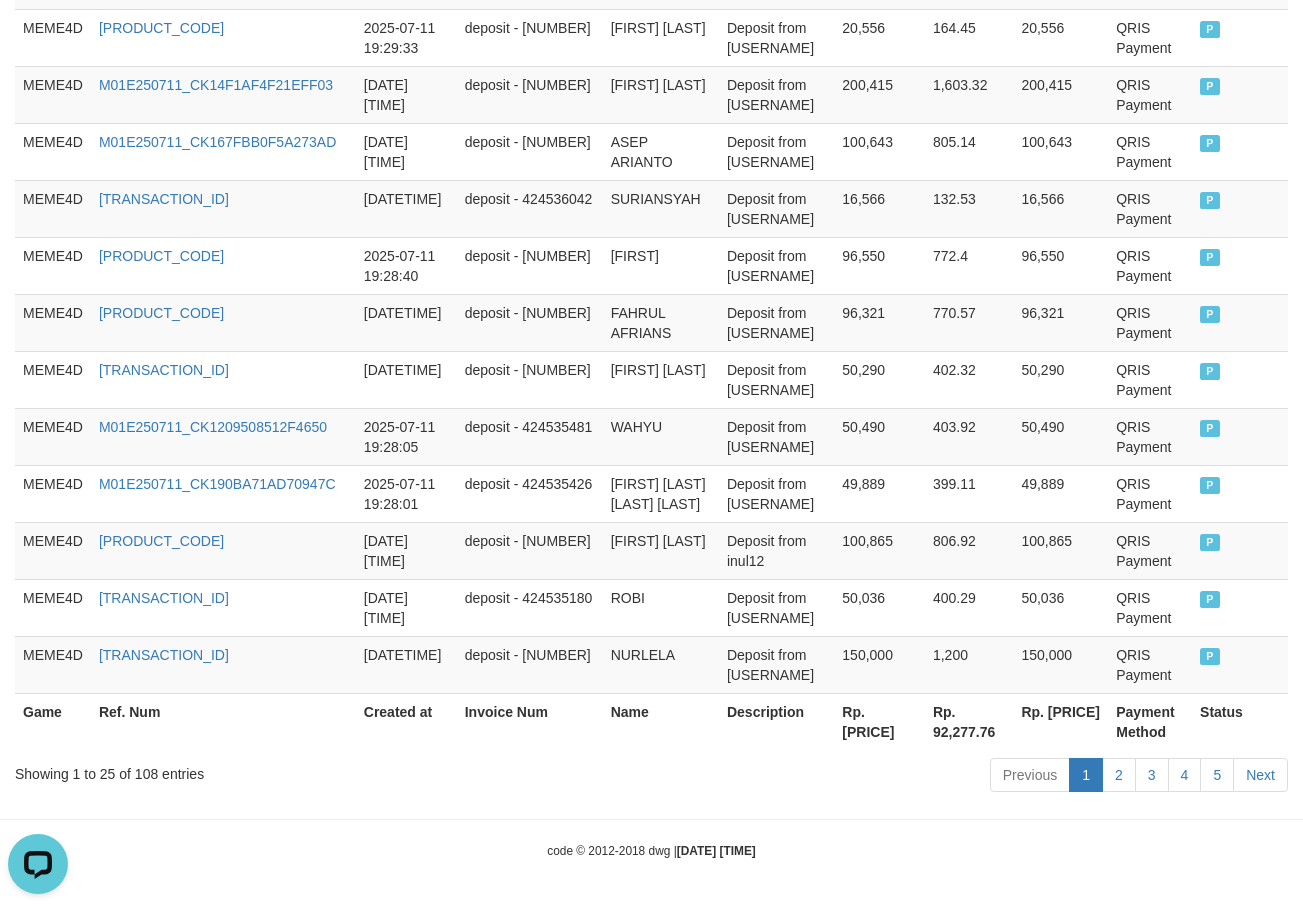 click on "Rp. [PRICE]" at bounding box center [879, 721] 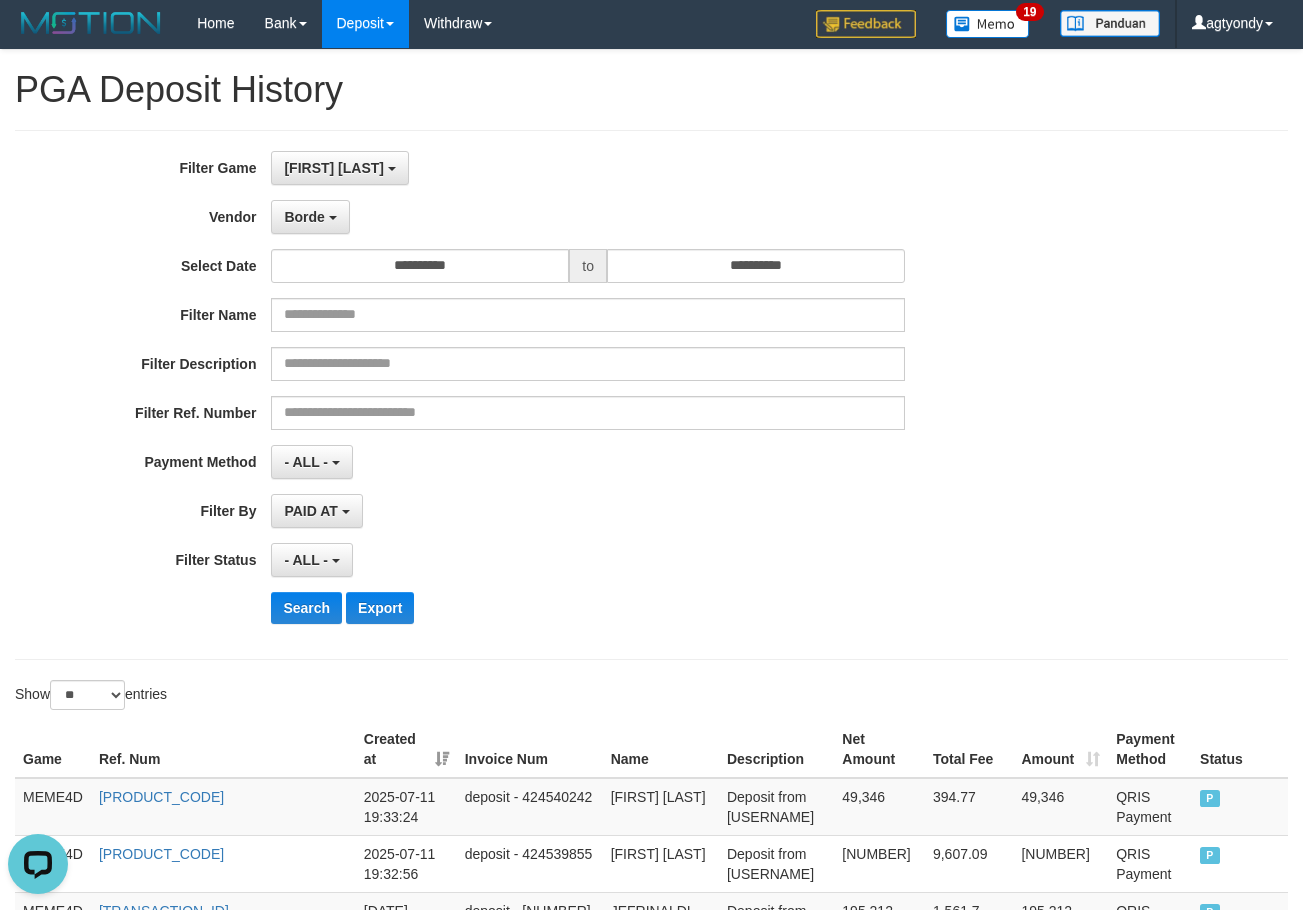 scroll, scrollTop: 0, scrollLeft: 0, axis: both 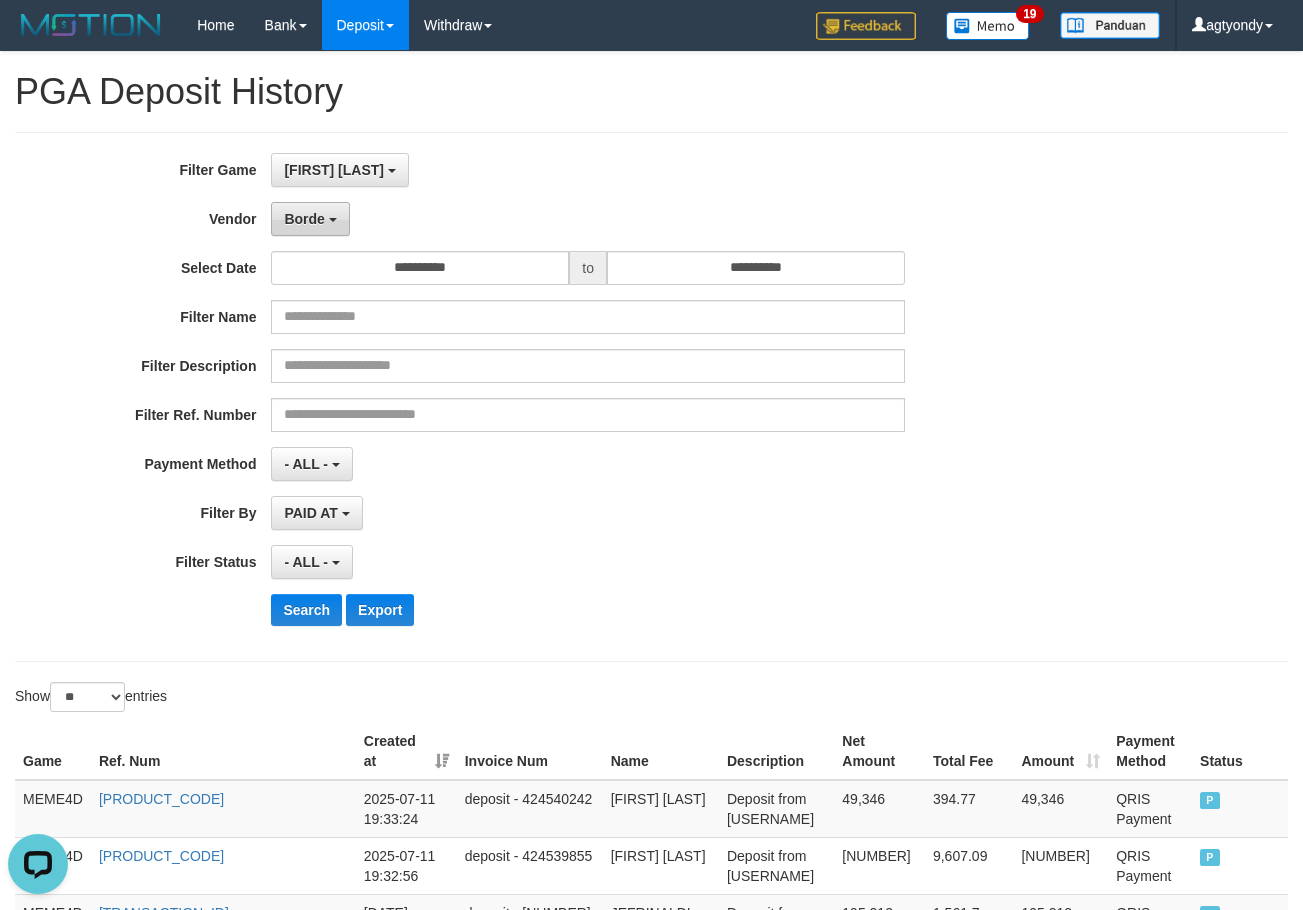click on "Borde" at bounding box center [310, 219] 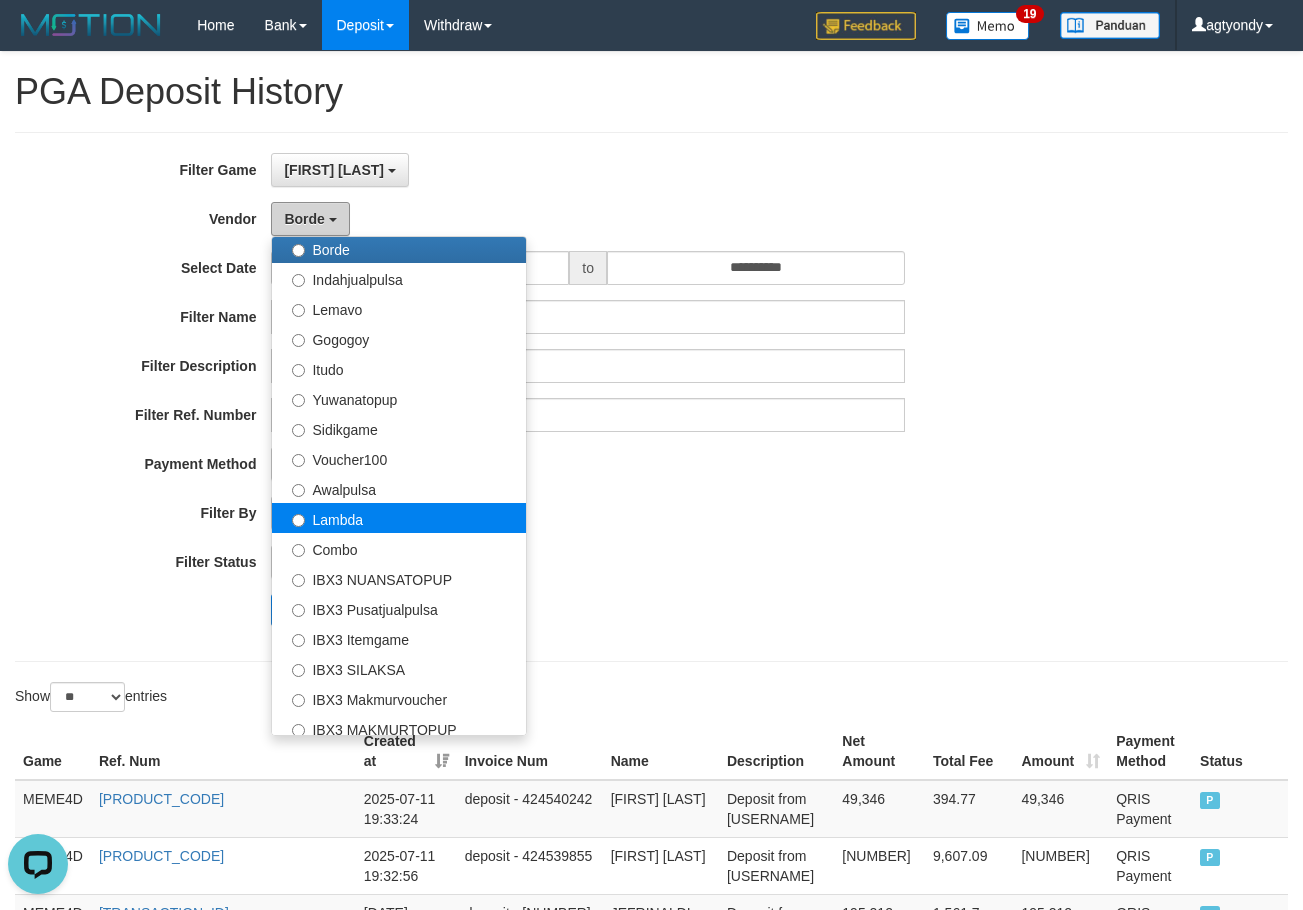 scroll, scrollTop: 686, scrollLeft: 0, axis: vertical 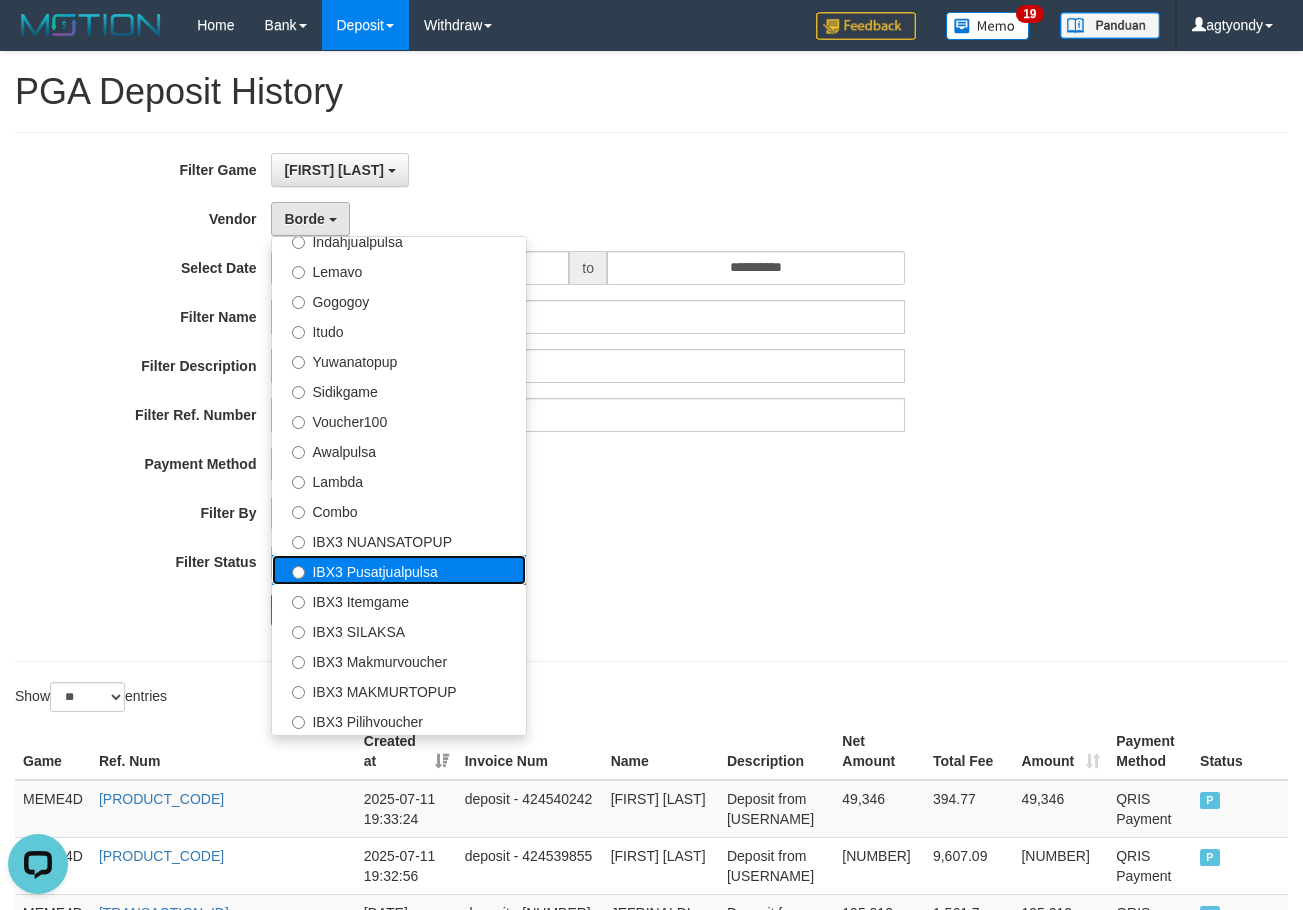 click on "IBX3 Pusatjualpulsa" at bounding box center (399, 570) 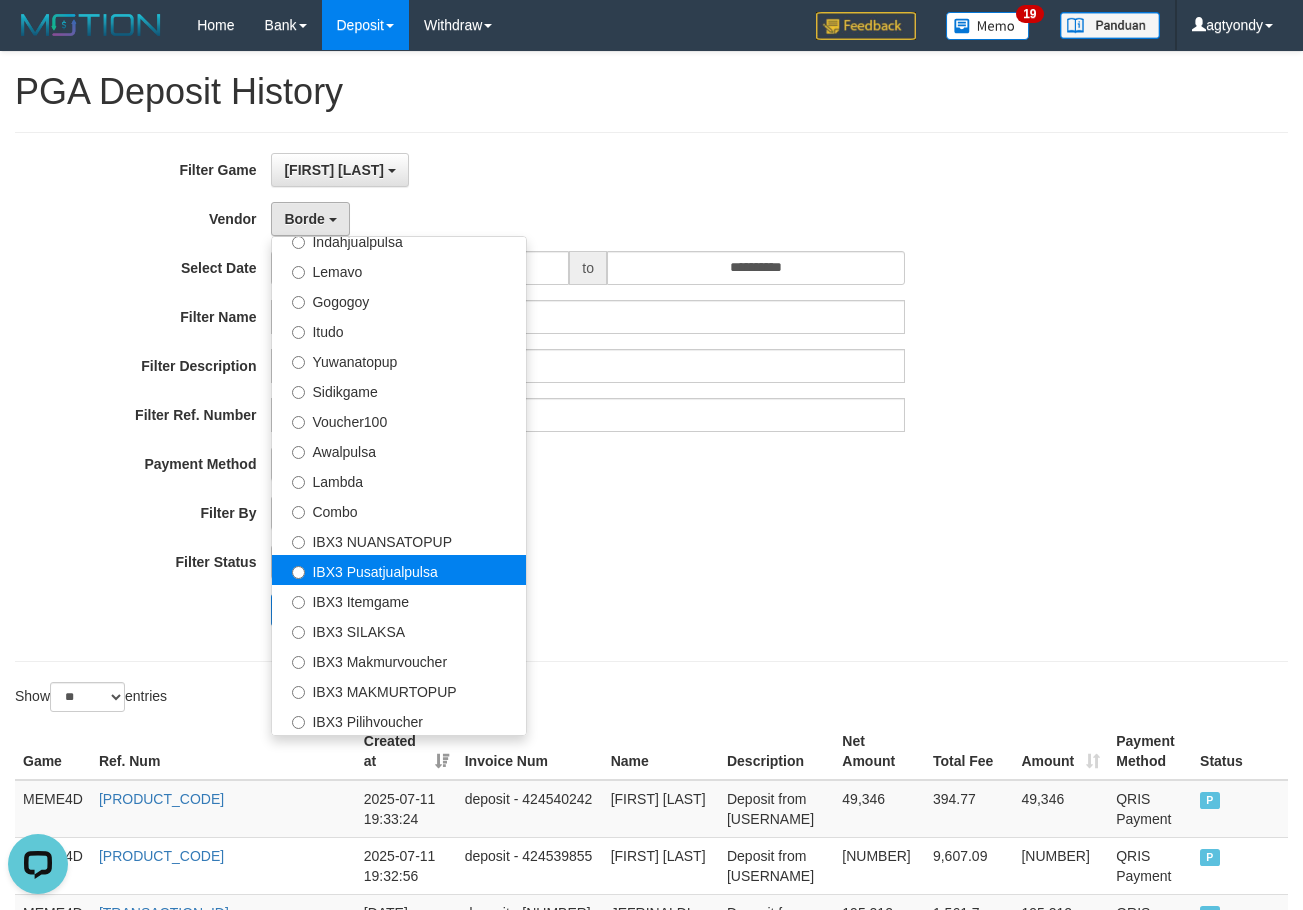 select on "**********" 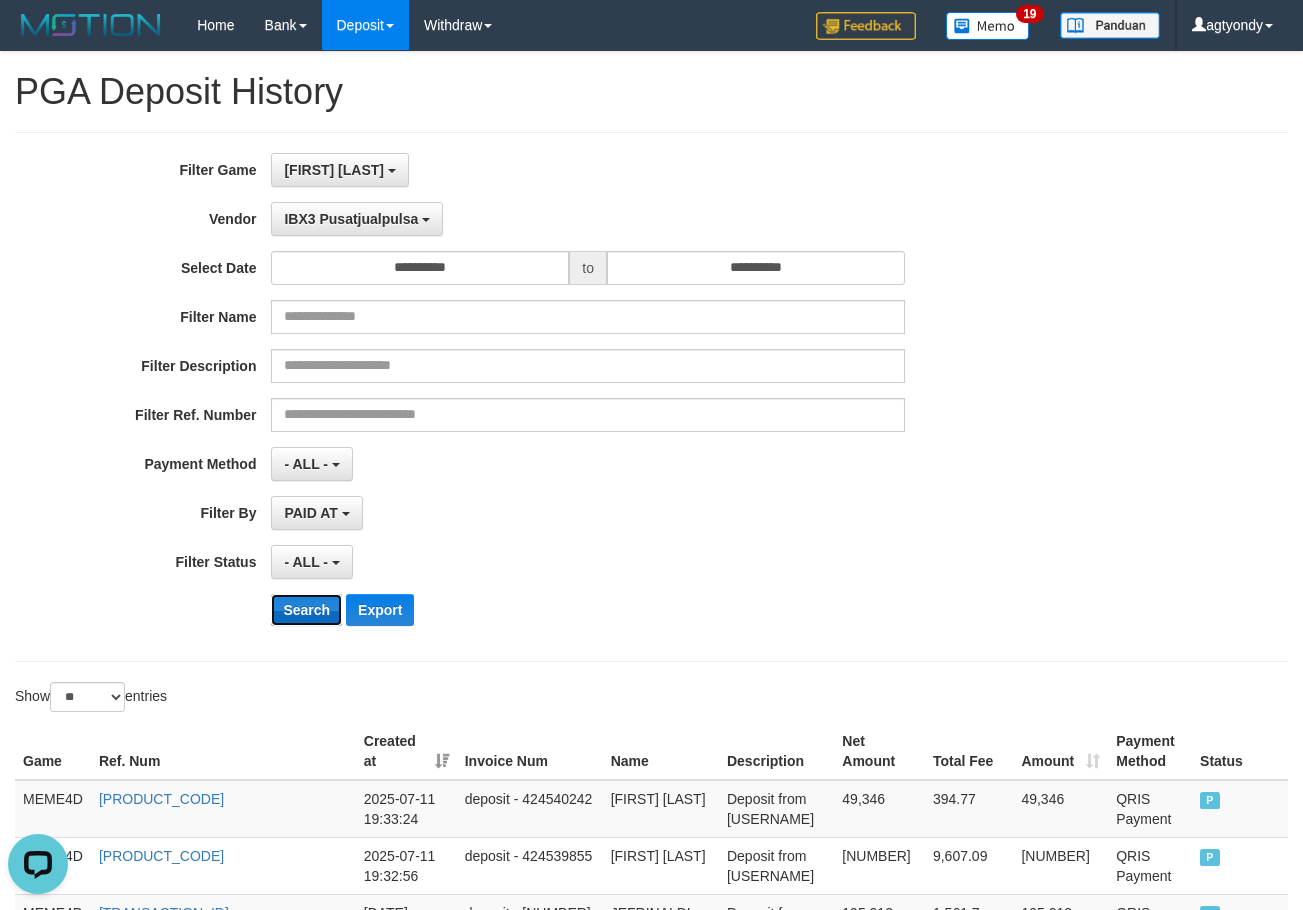 click on "Search" at bounding box center (306, 610) 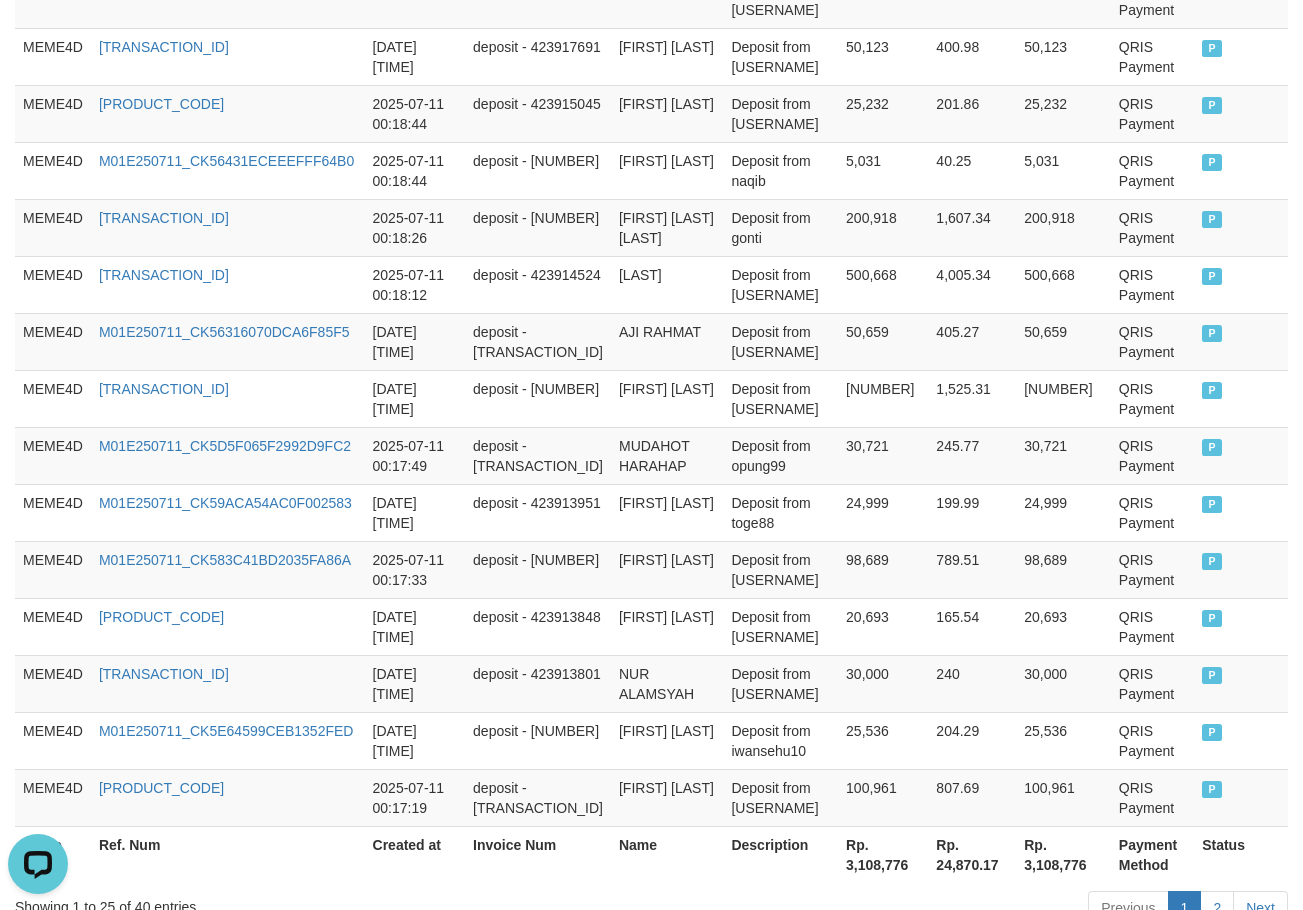 scroll, scrollTop: 1512, scrollLeft: 0, axis: vertical 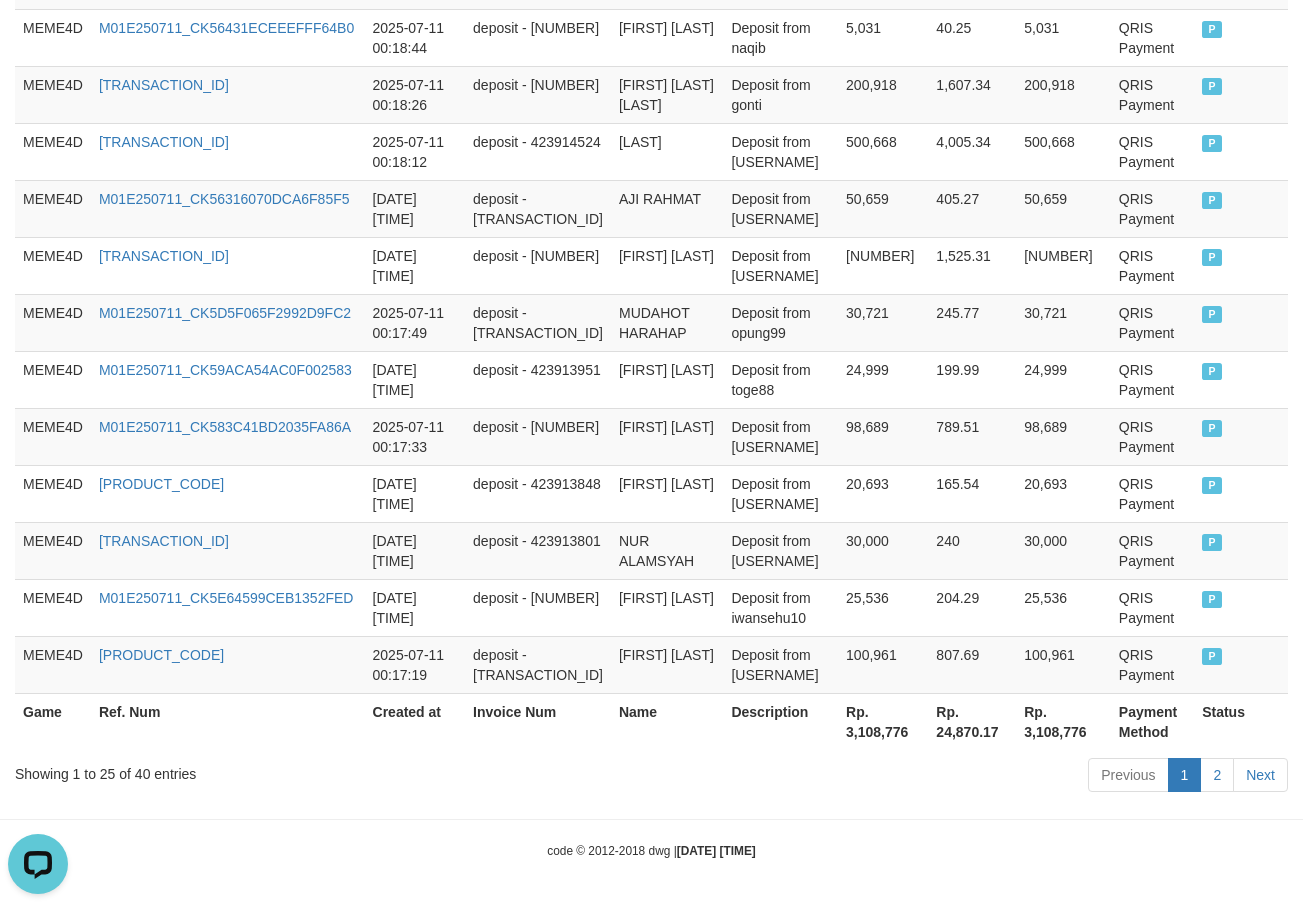 click on "Rp. 3,108,776" at bounding box center [883, 721] 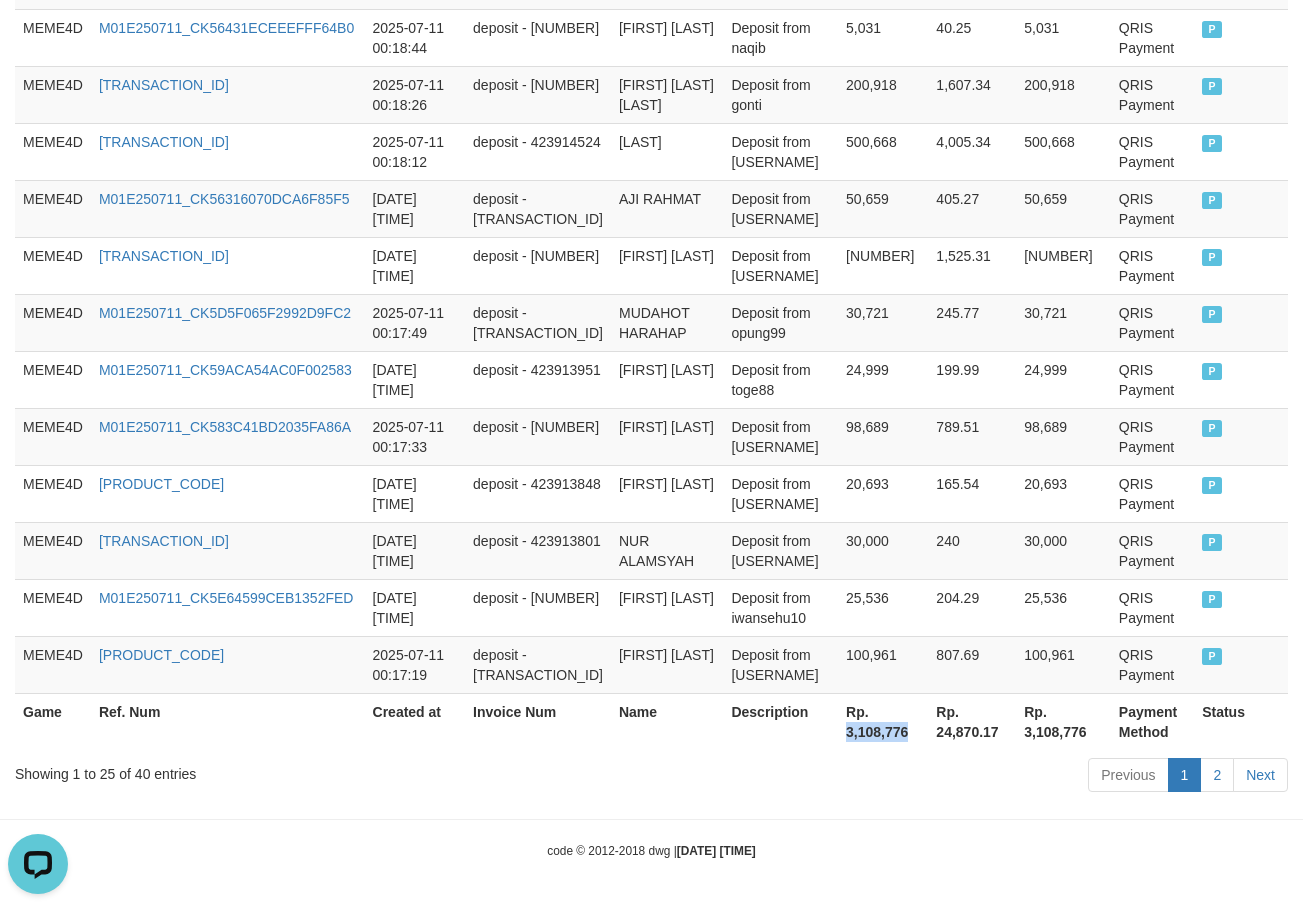 click on "Rp. 3,108,776" at bounding box center (883, 721) 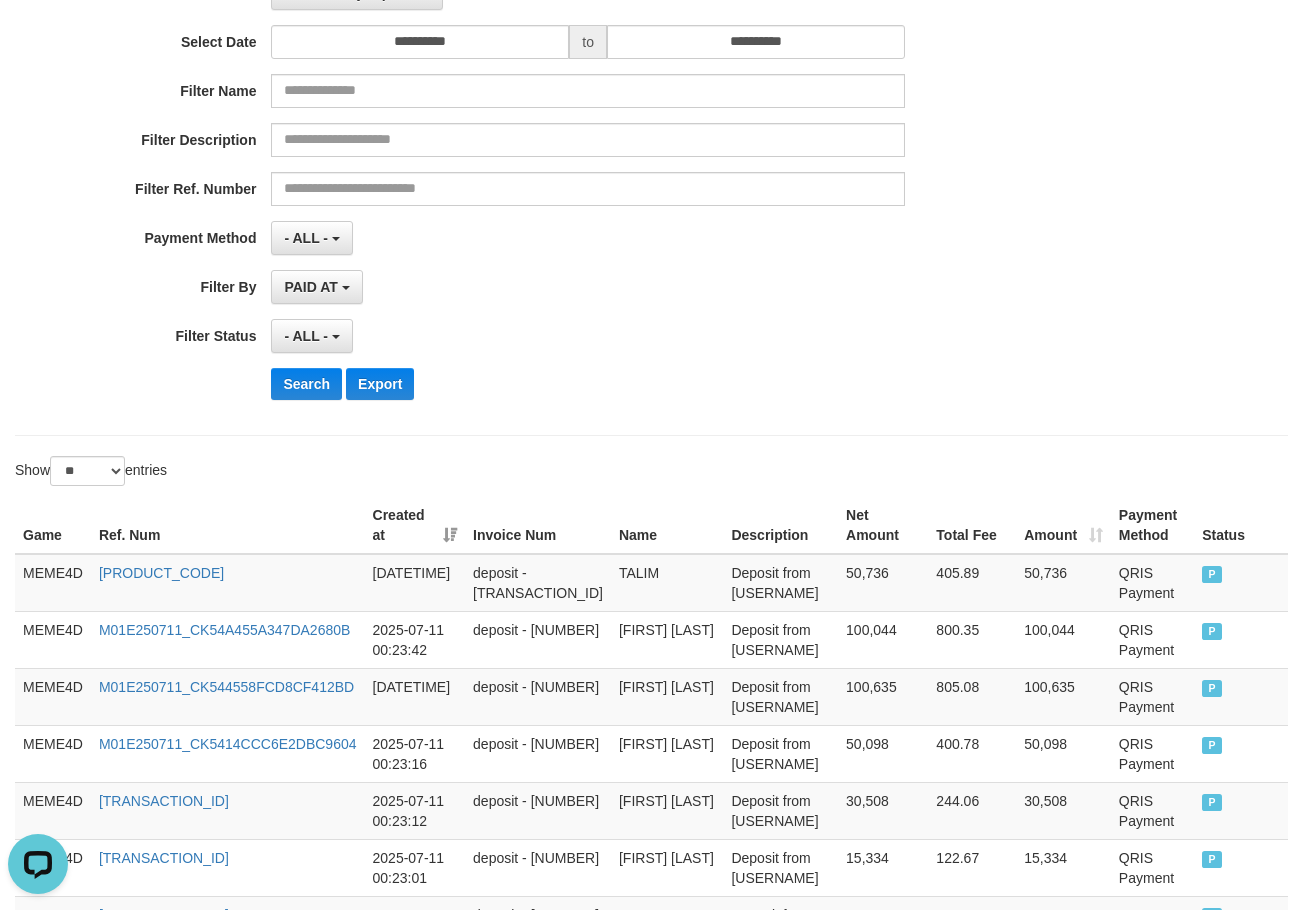 scroll, scrollTop: 0, scrollLeft: 0, axis: both 